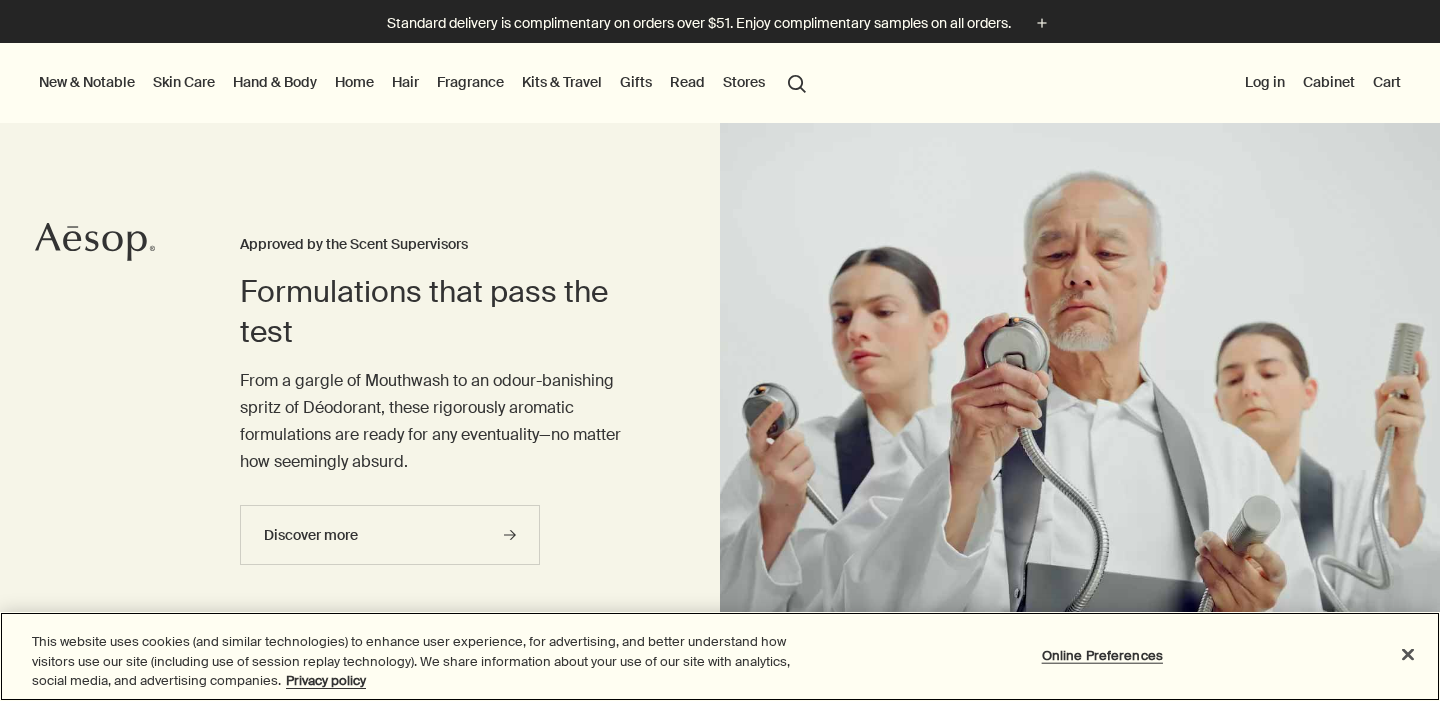 scroll, scrollTop: 0, scrollLeft: 0, axis: both 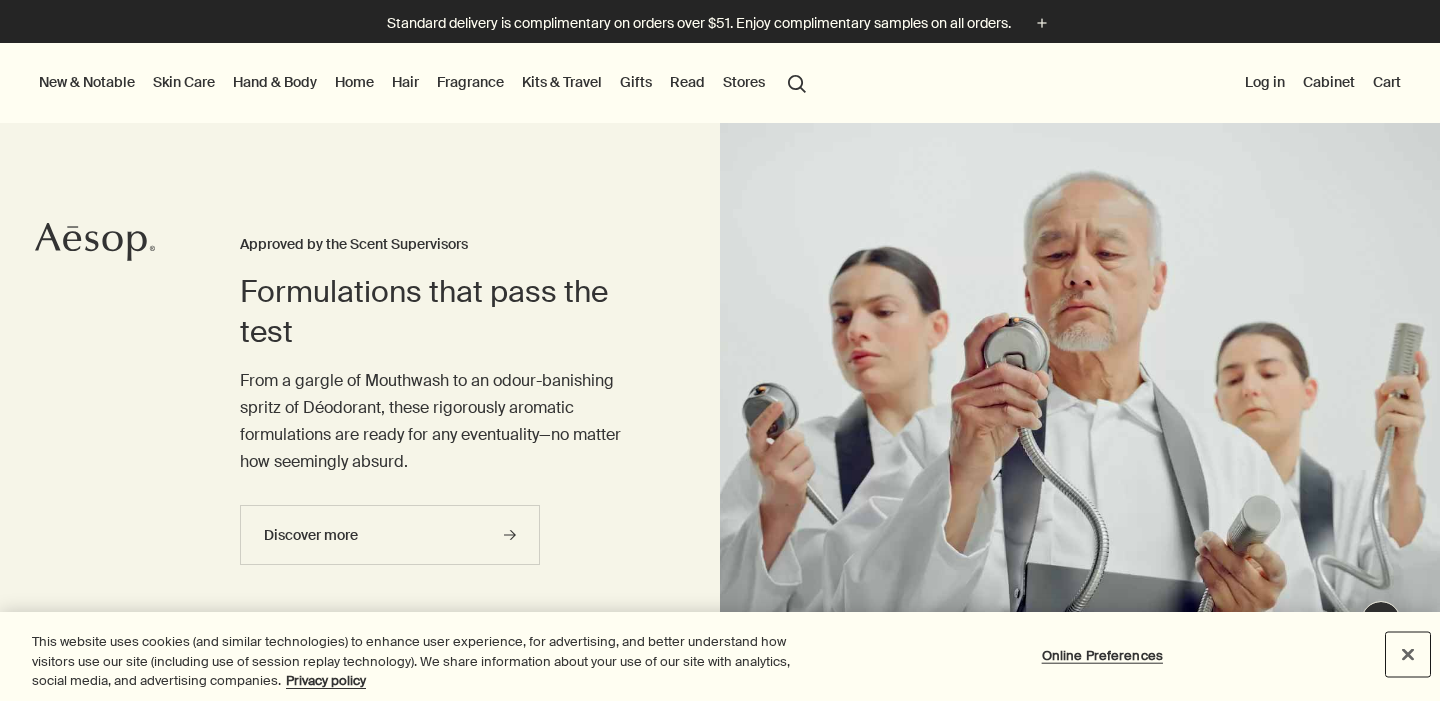 click at bounding box center [1408, 654] 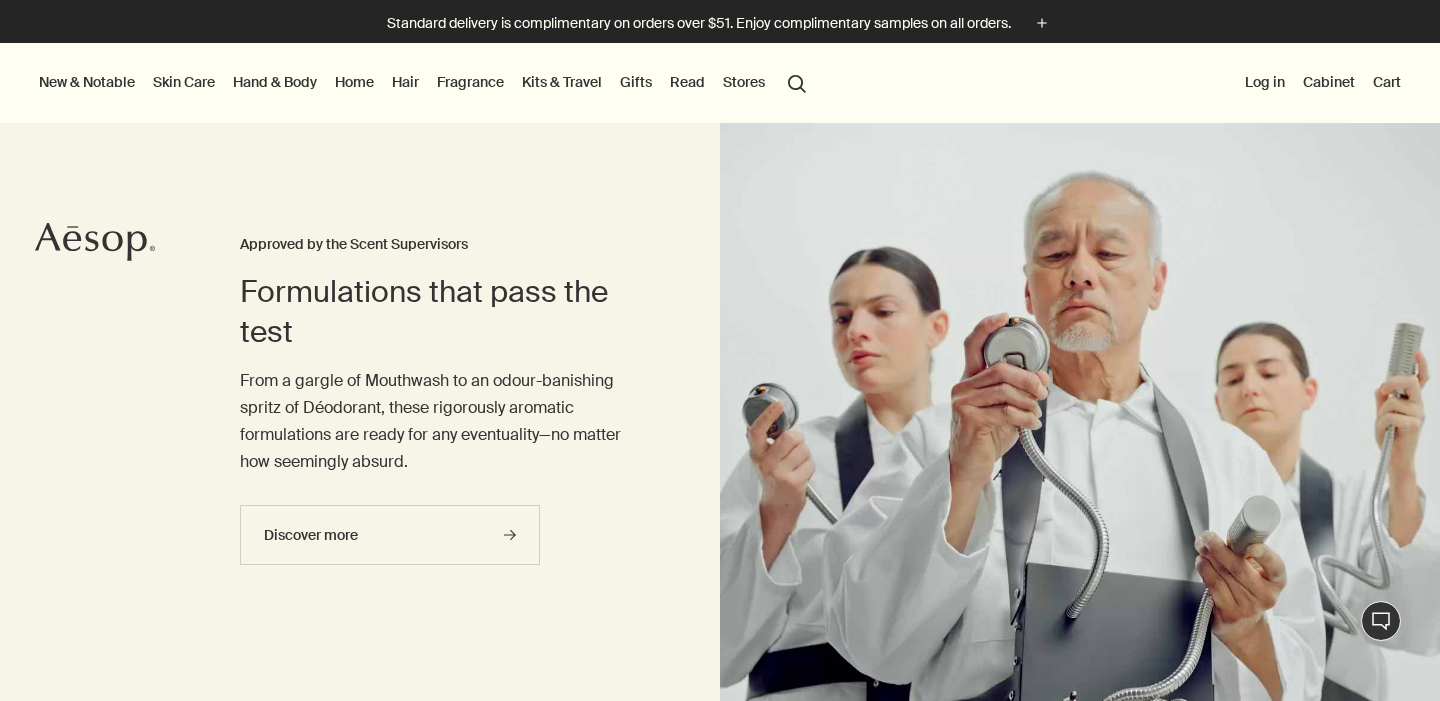 click on "Hand & Body" at bounding box center (275, 82) 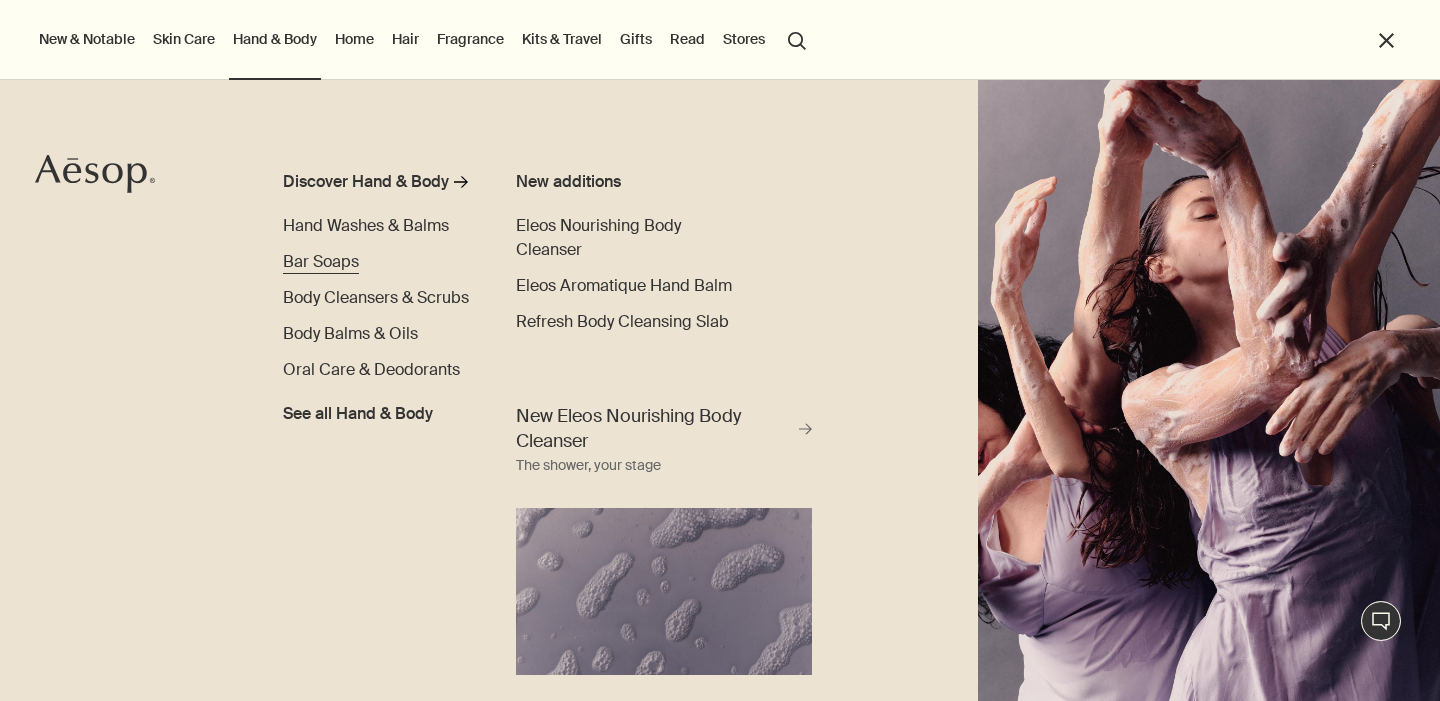 click on "Bar Soaps" at bounding box center (321, 261) 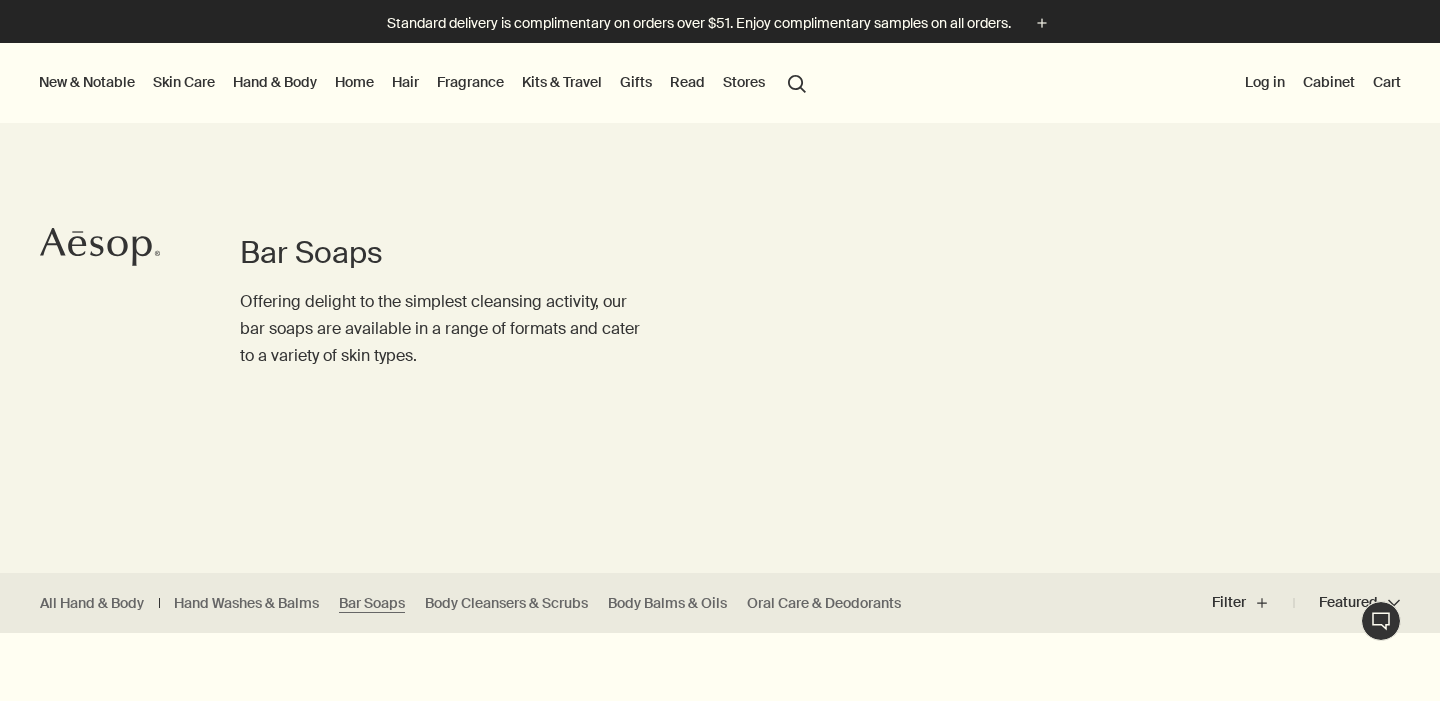 scroll, scrollTop: 84, scrollLeft: 0, axis: vertical 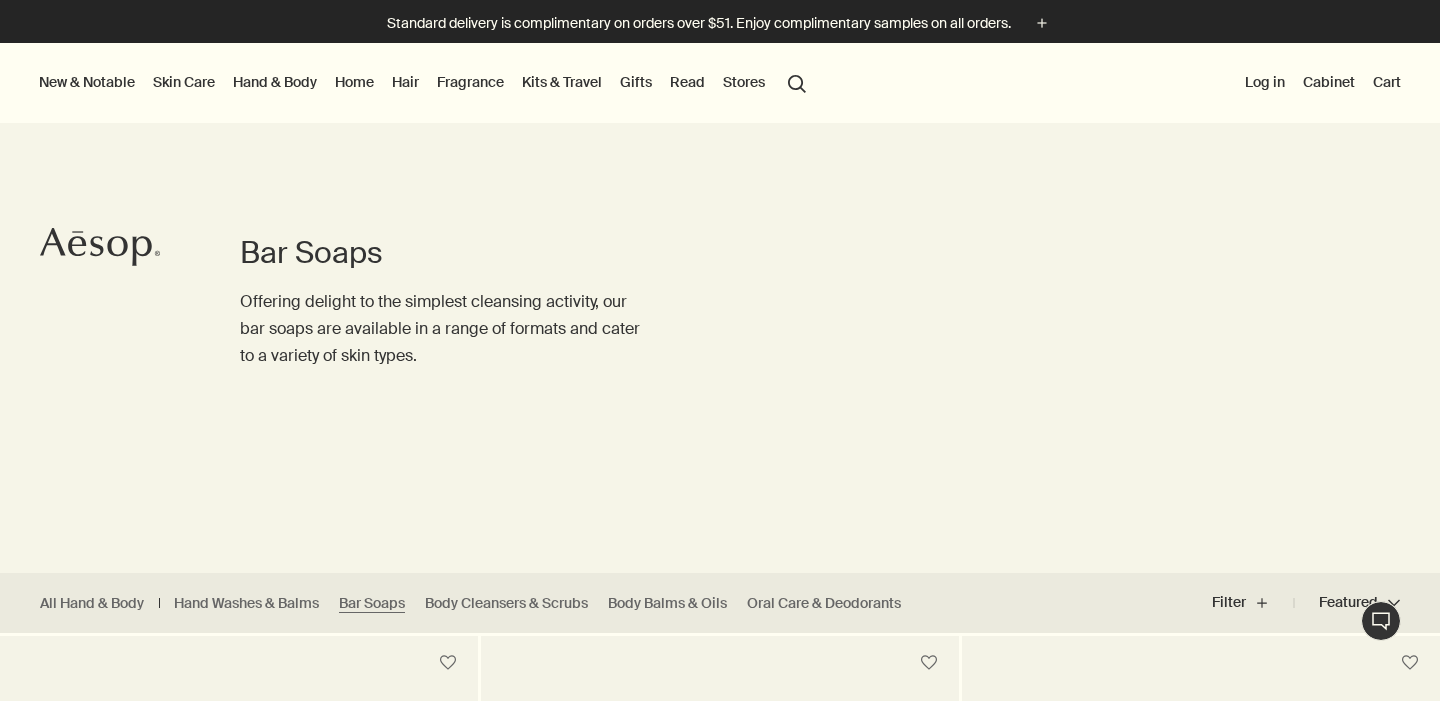 click on "Hand & Body" at bounding box center (275, 82) 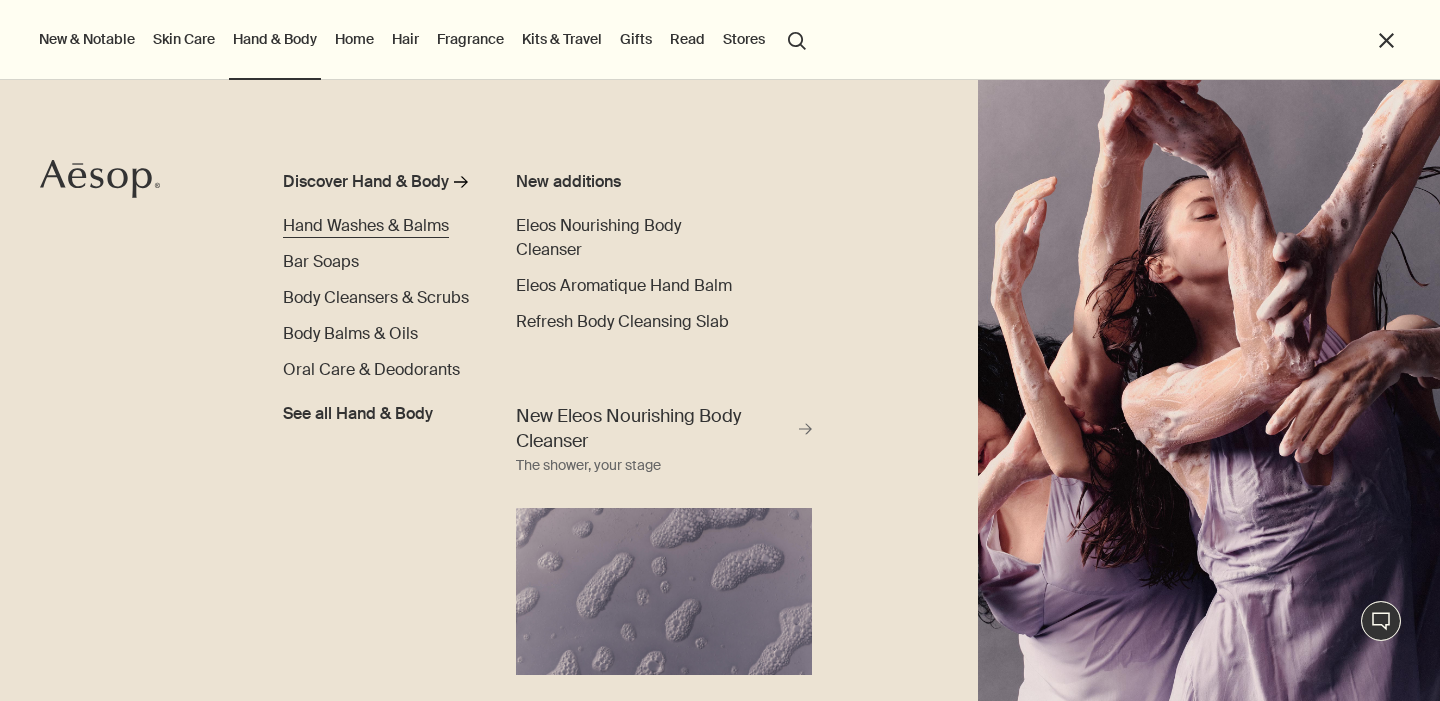 click on "Hand Washes & Balms" at bounding box center [366, 225] 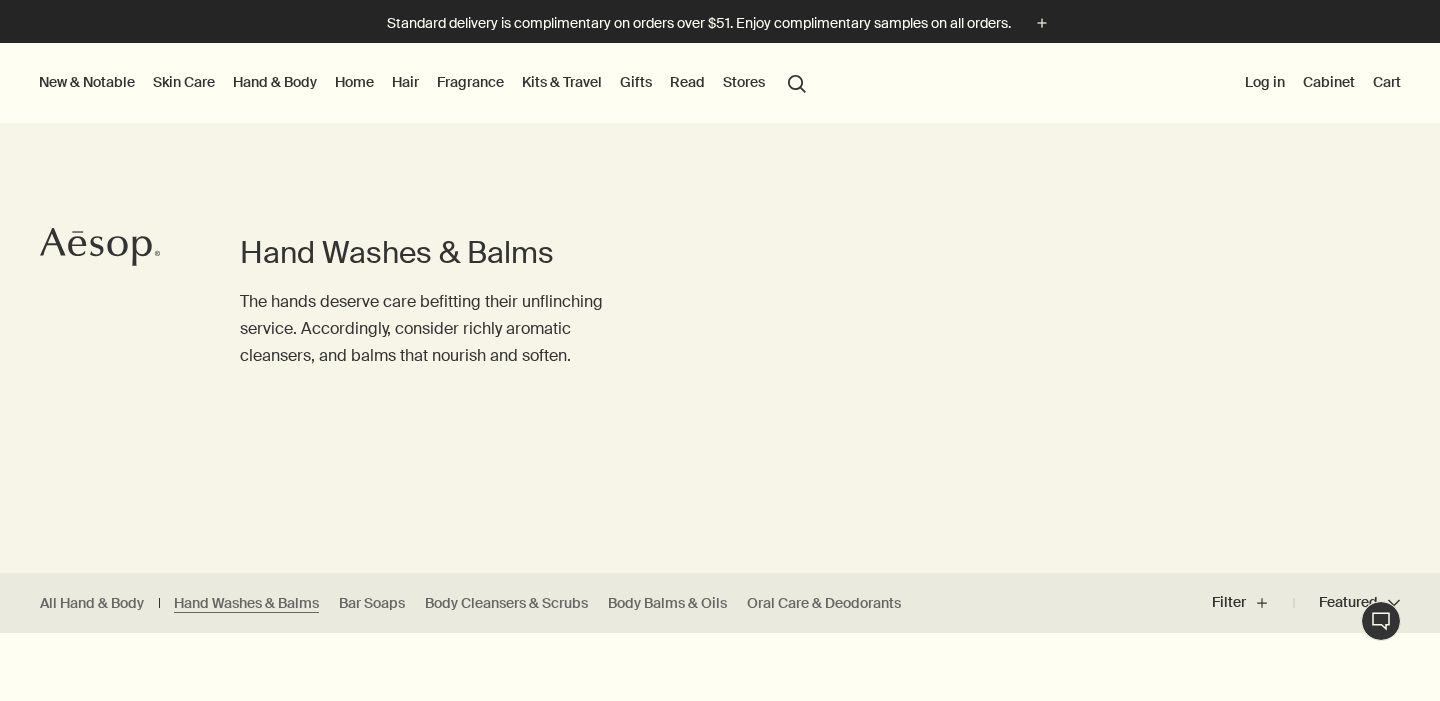 scroll, scrollTop: 0, scrollLeft: 0, axis: both 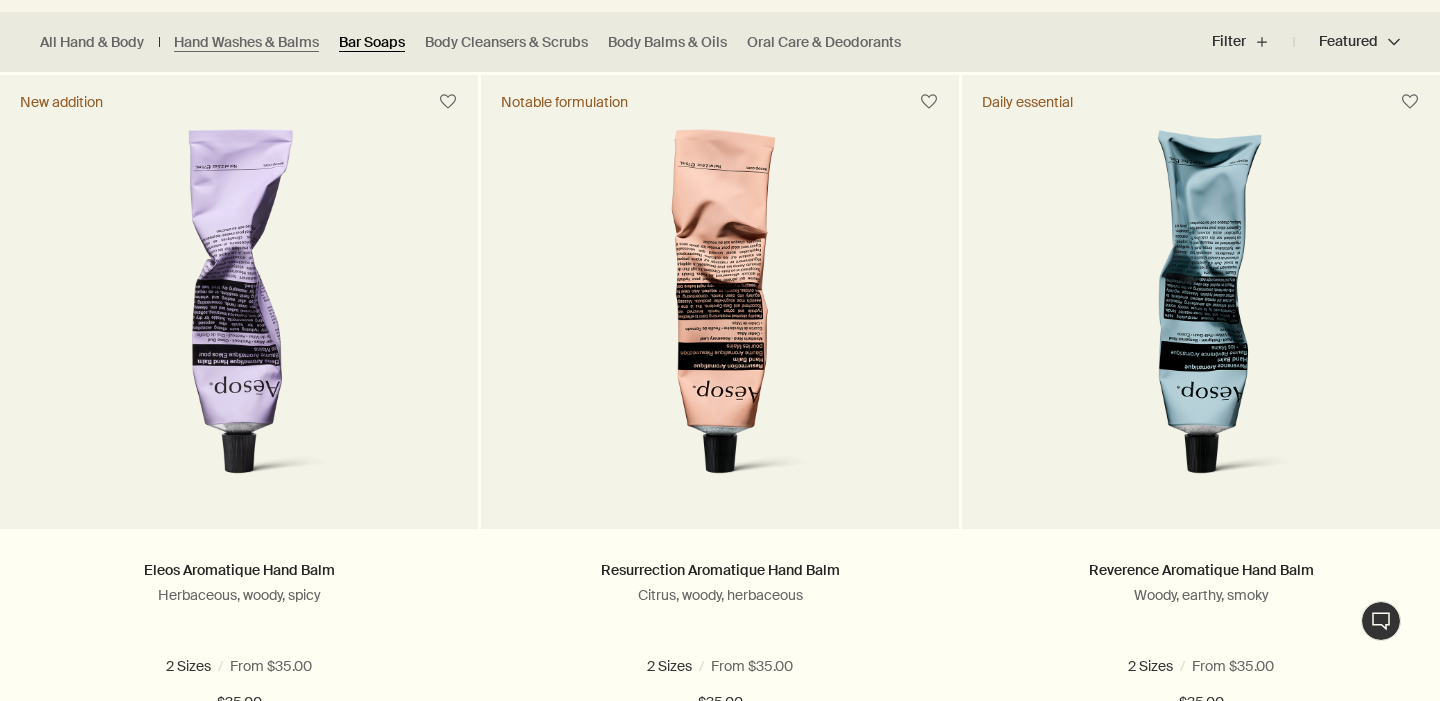 click on "Bar Soaps" at bounding box center [372, 42] 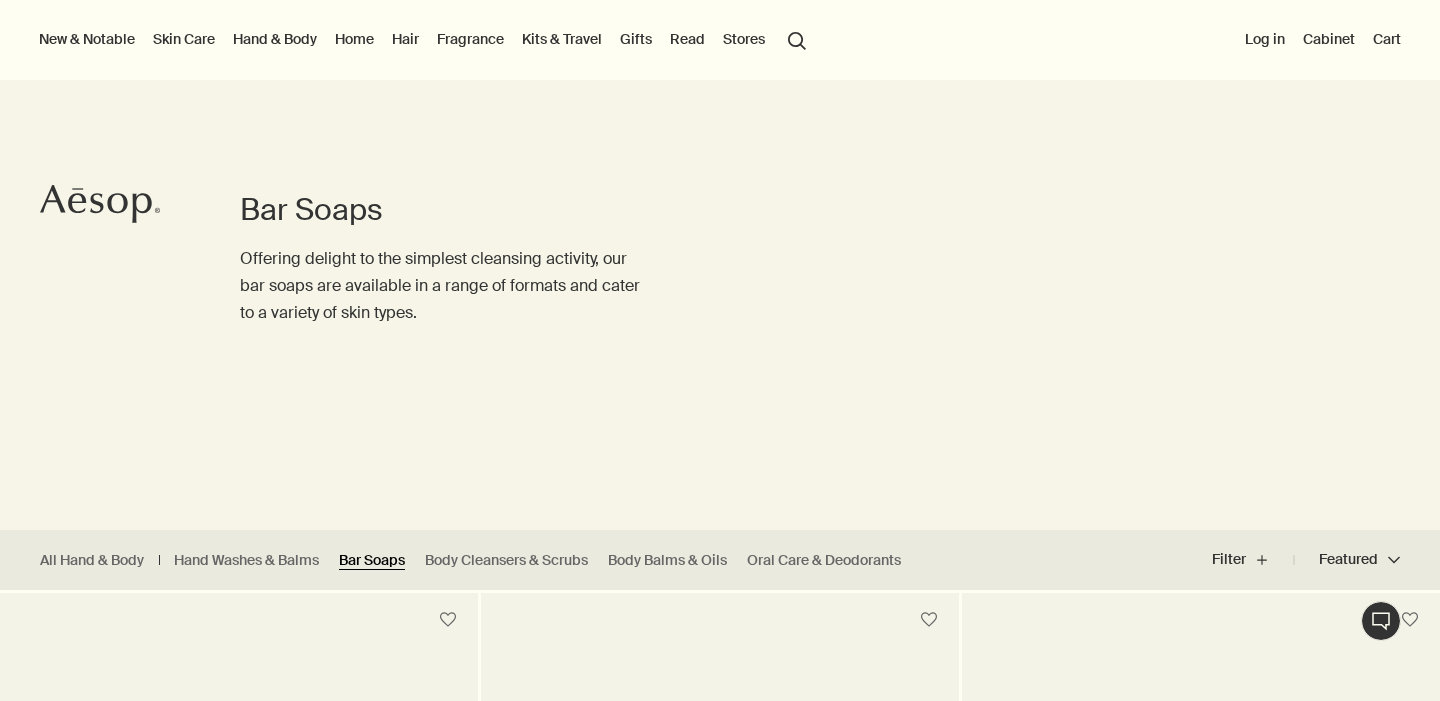scroll, scrollTop: 0, scrollLeft: 0, axis: both 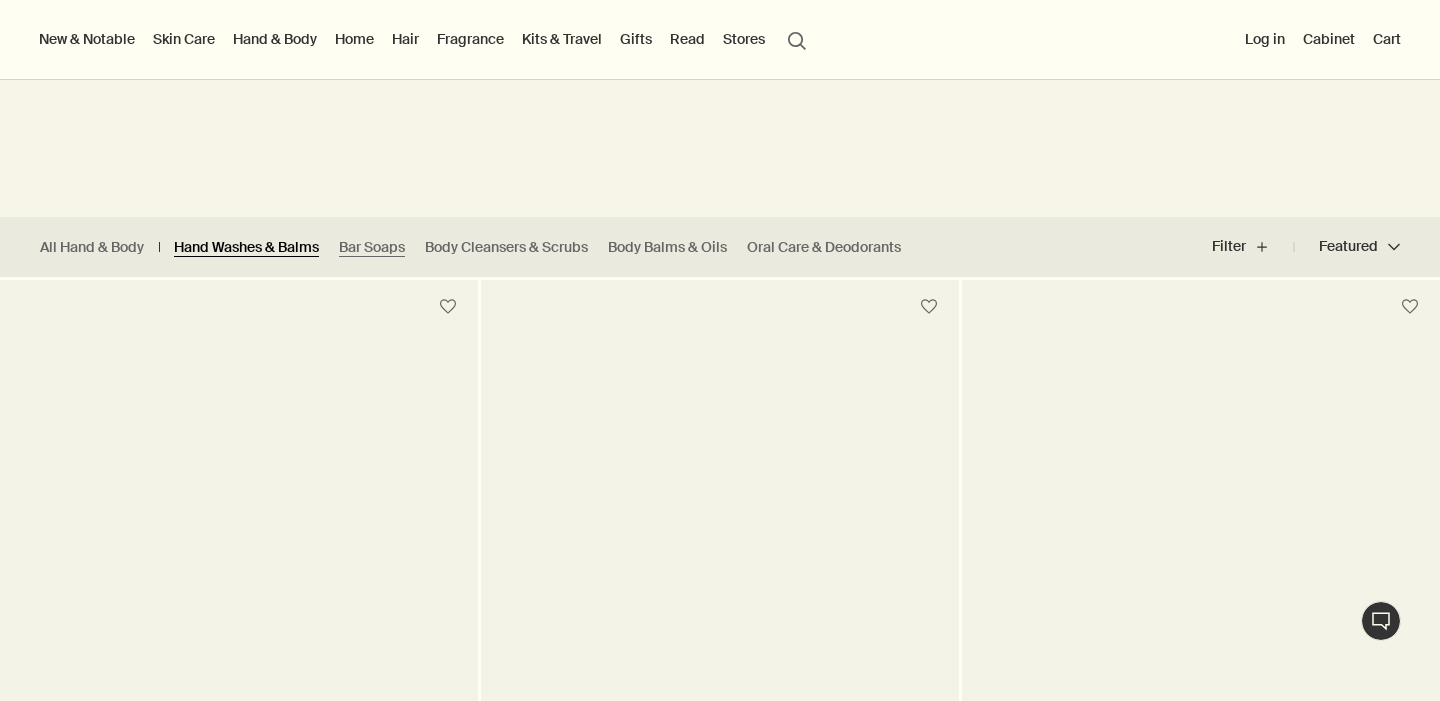 click on "Hand Washes & Balms" at bounding box center (246, 247) 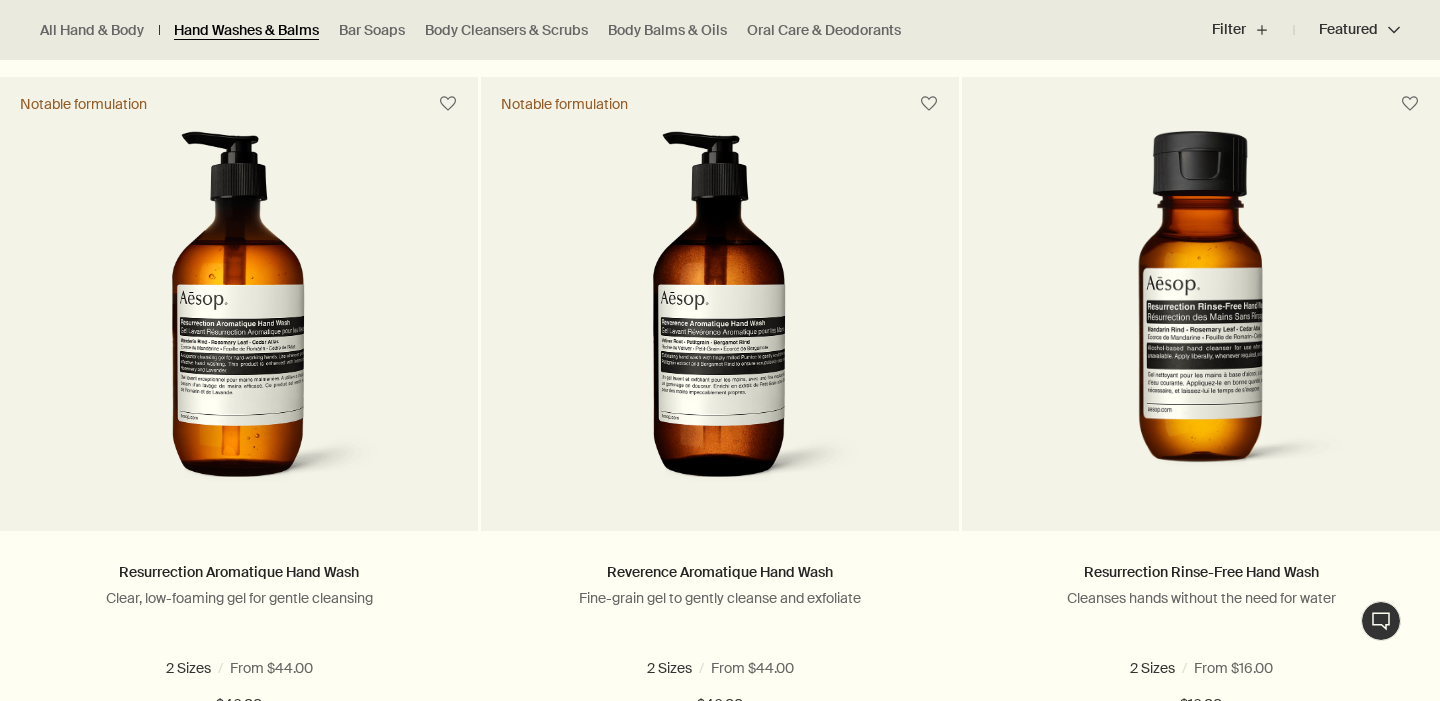 scroll, scrollTop: 1299, scrollLeft: 0, axis: vertical 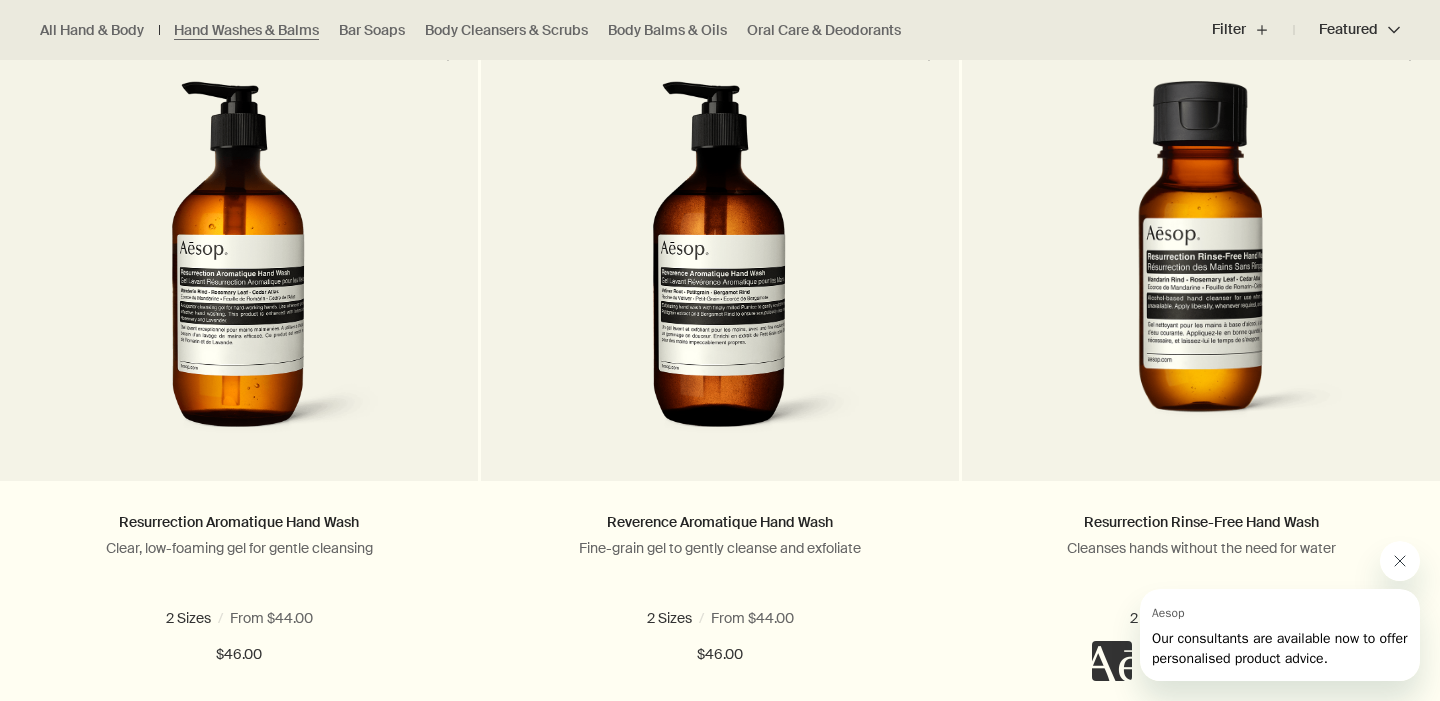 click 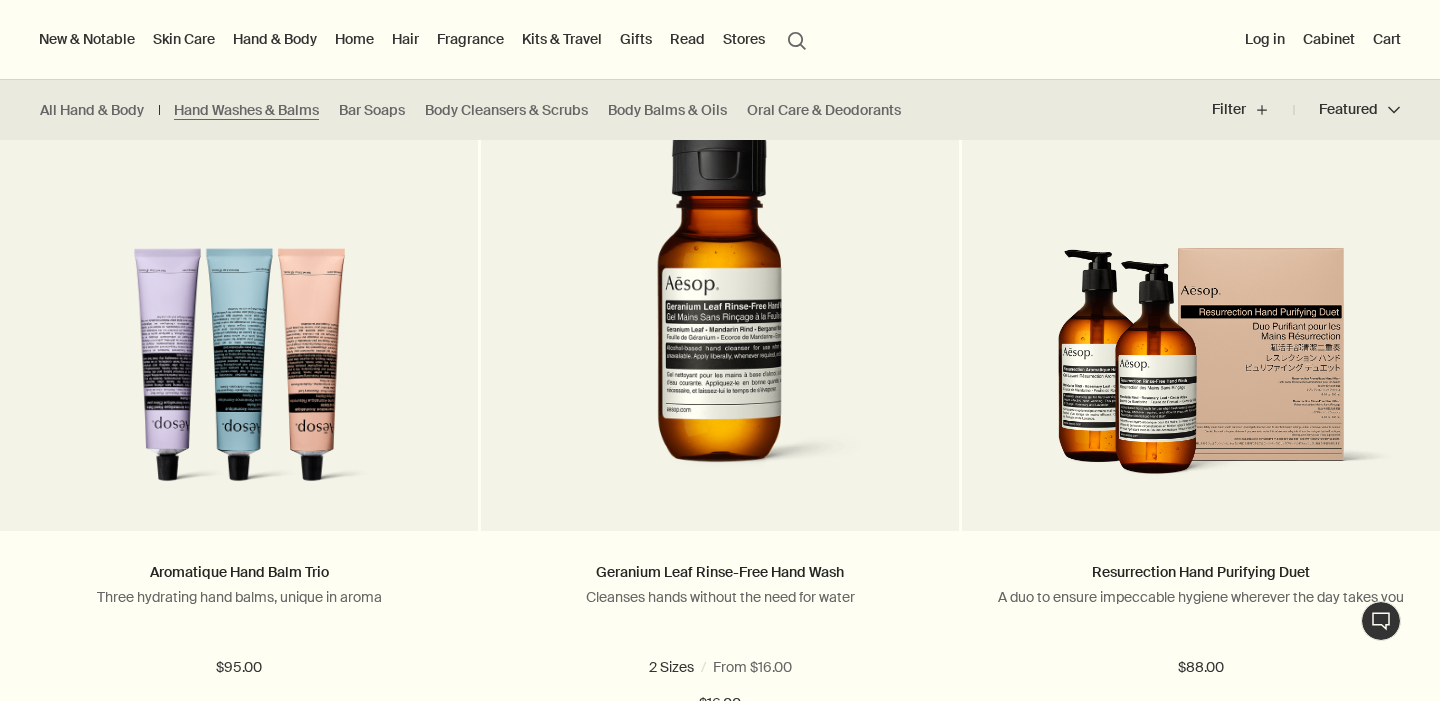 scroll, scrollTop: 4150, scrollLeft: 0, axis: vertical 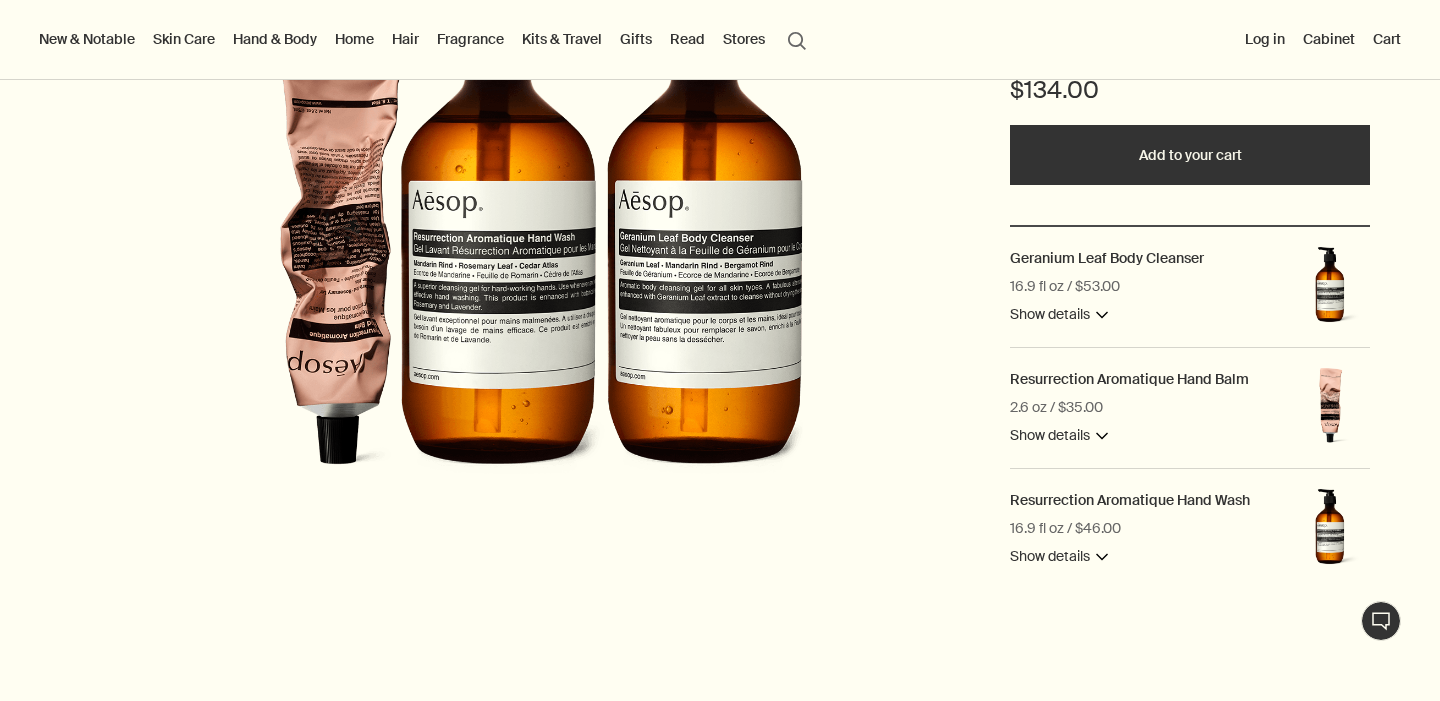 click on "Show details downArrow" at bounding box center [1059, 315] 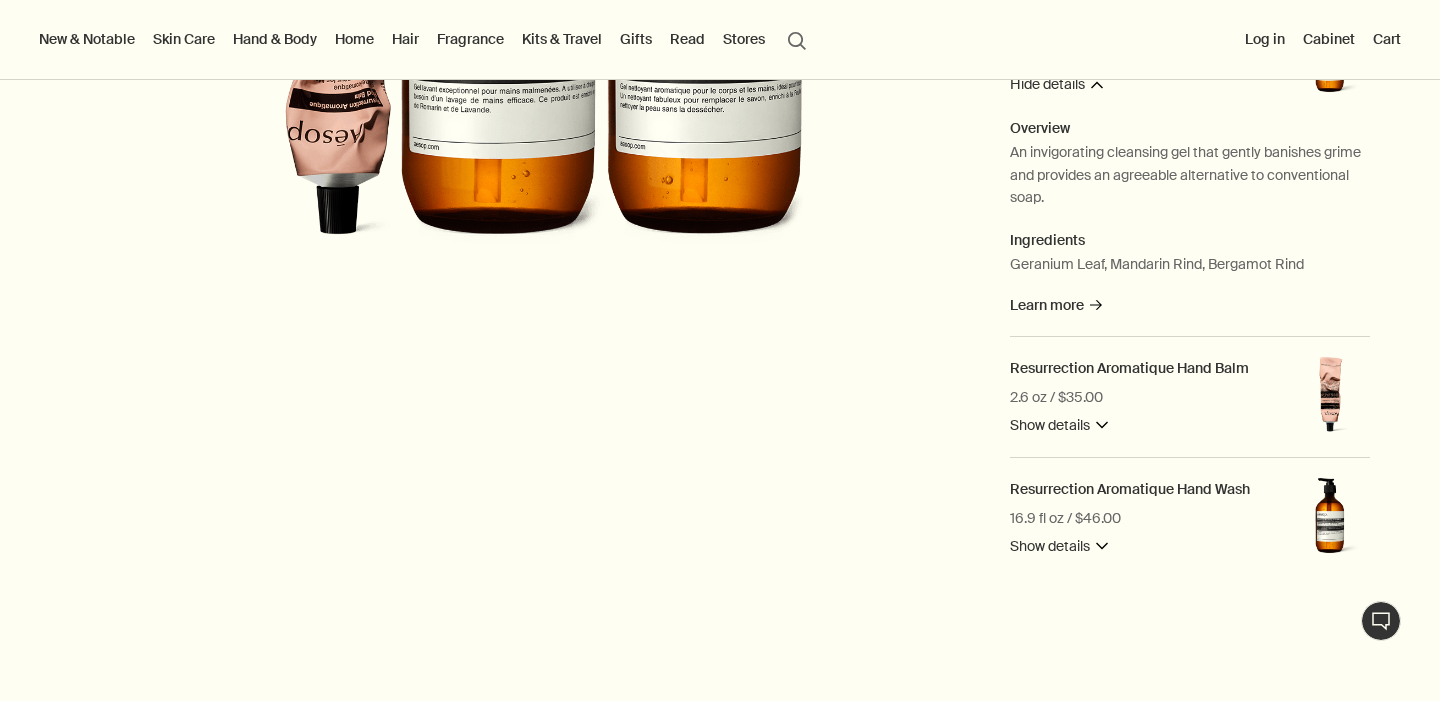 scroll, scrollTop: 614, scrollLeft: 0, axis: vertical 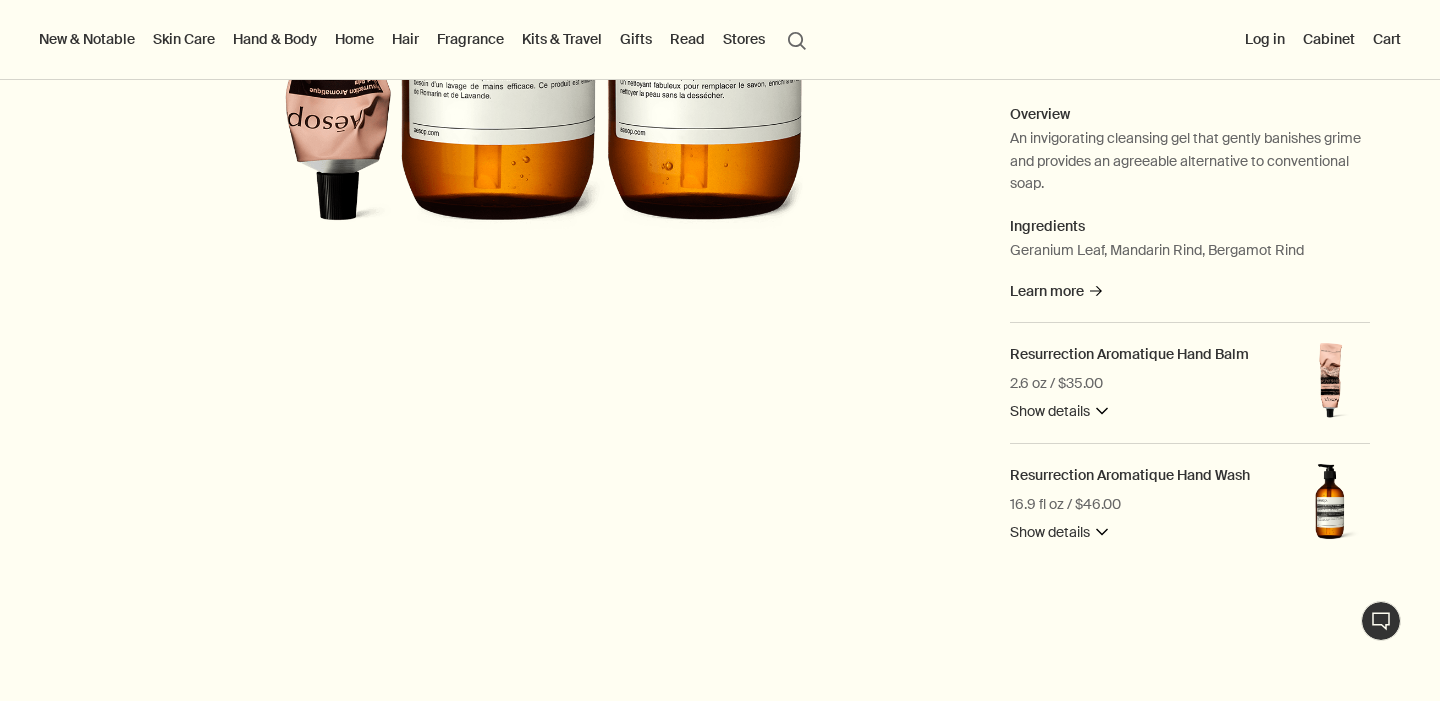 click on "Show details downArrow" at bounding box center [1059, 412] 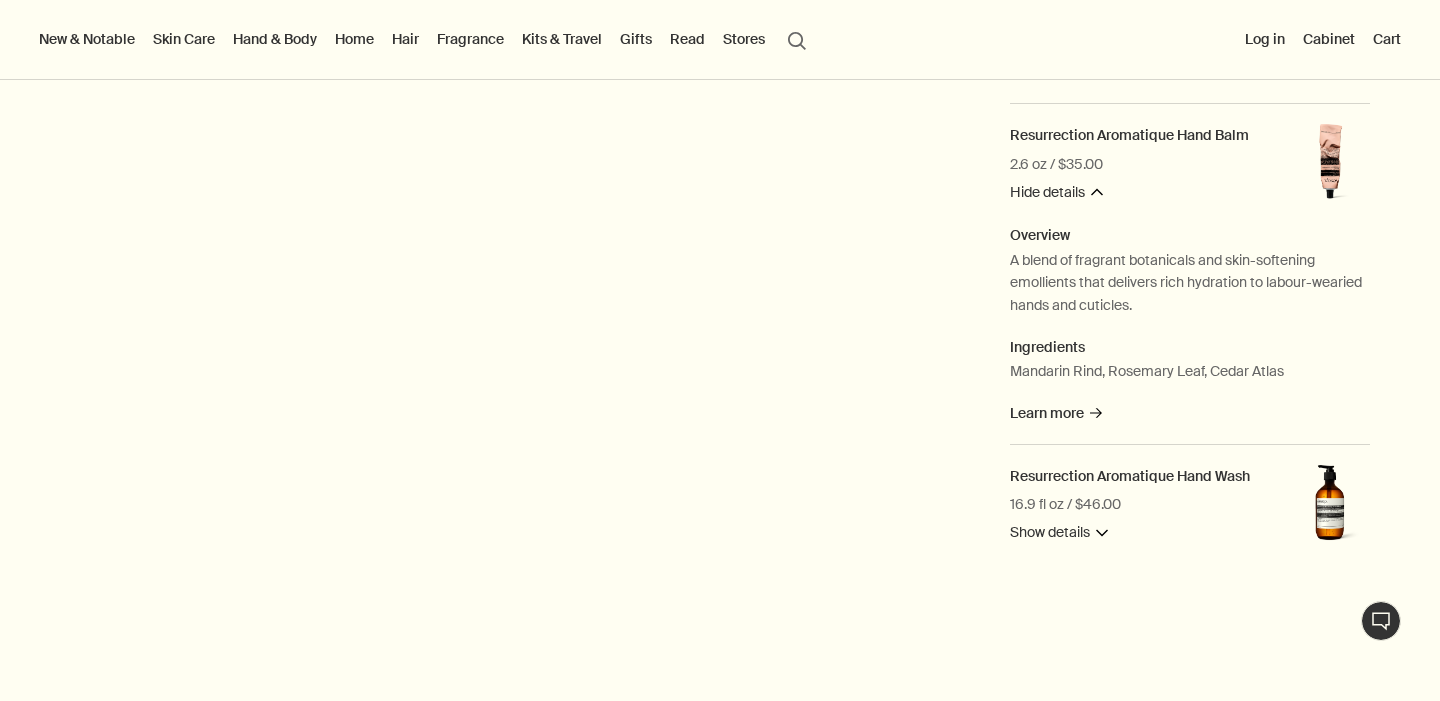 scroll, scrollTop: 847, scrollLeft: 0, axis: vertical 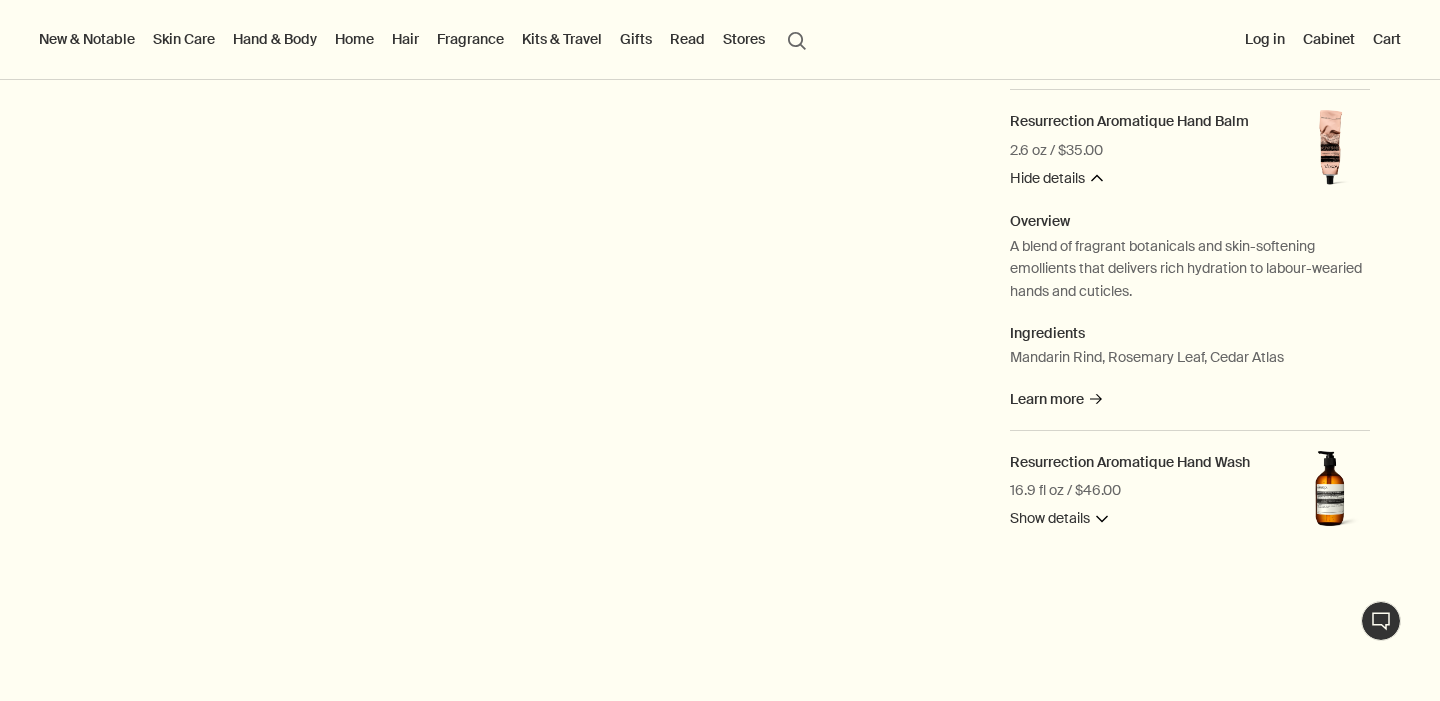 click on "Show details downArrow" at bounding box center (1059, 519) 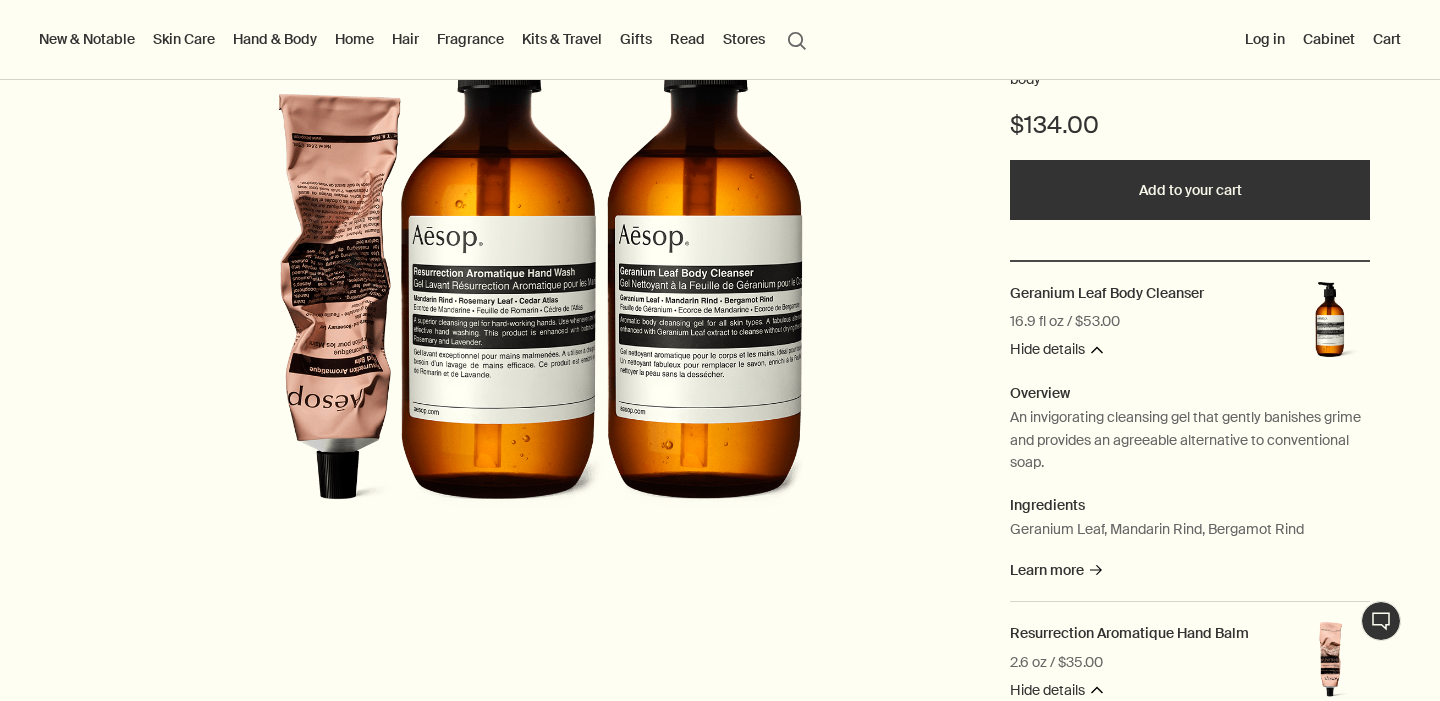 scroll, scrollTop: 252, scrollLeft: 0, axis: vertical 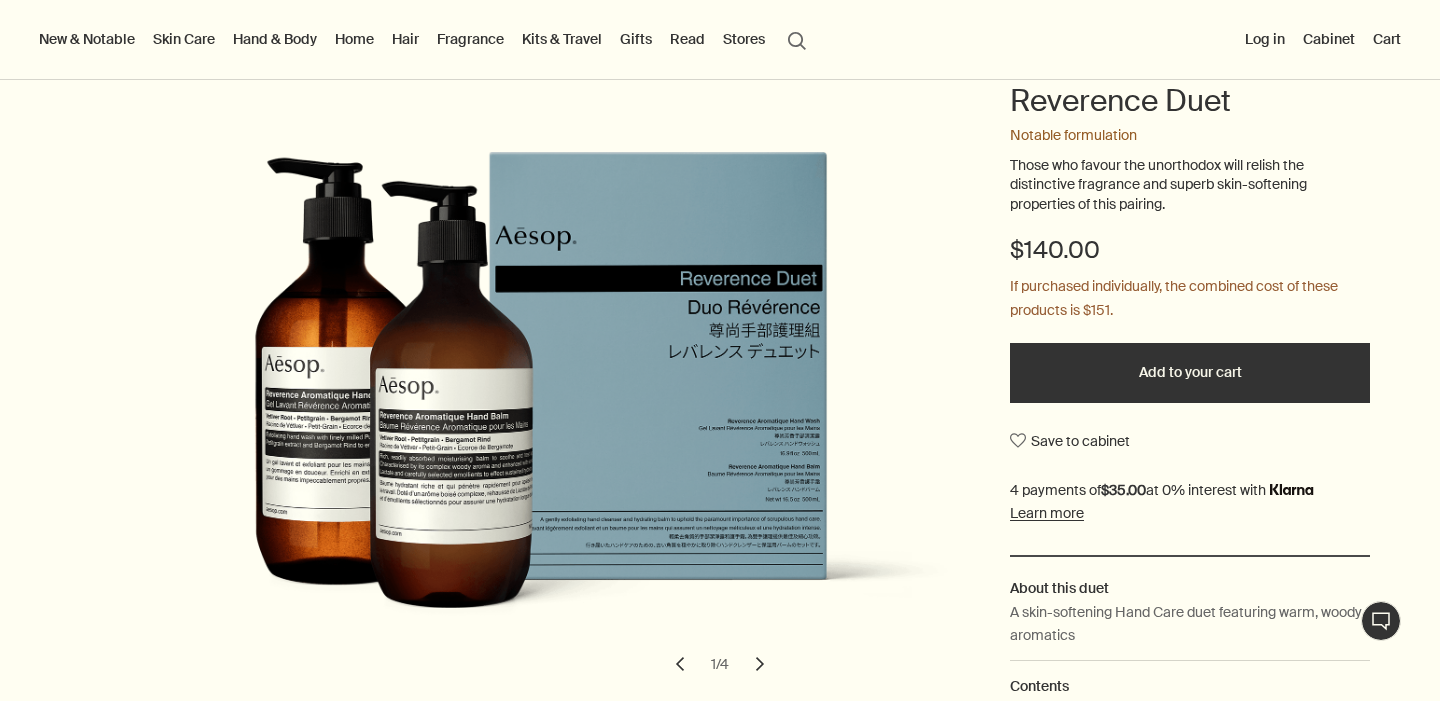 click on "chevron" at bounding box center (760, 664) 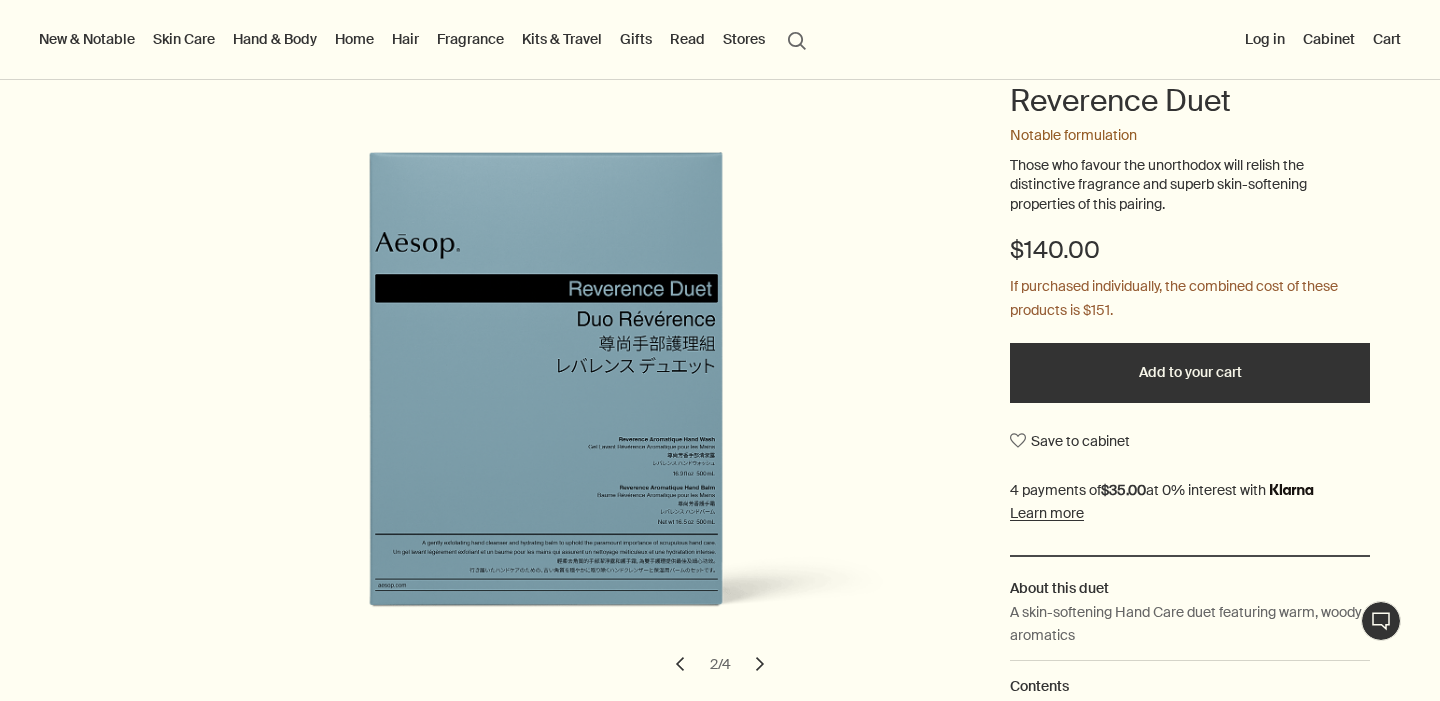 click on "chevron" at bounding box center (760, 664) 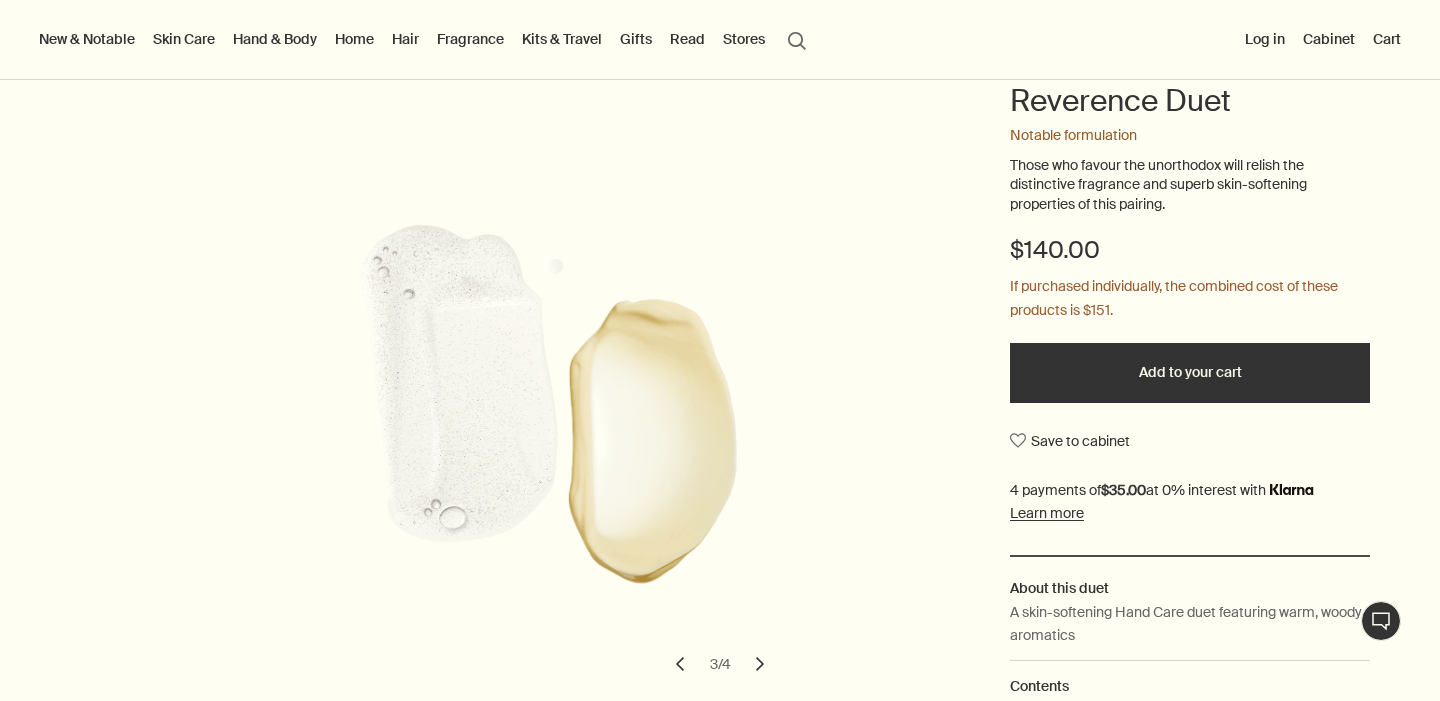click on "chevron" at bounding box center (760, 664) 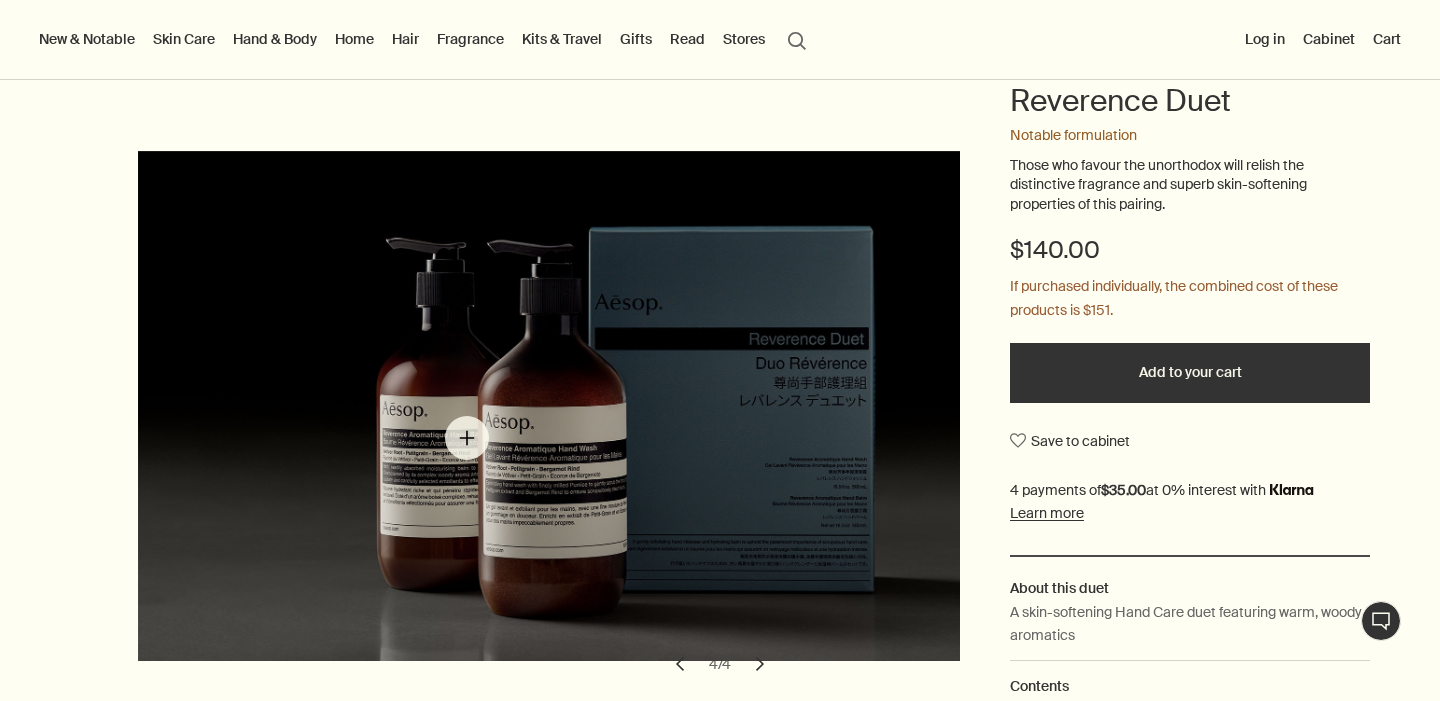 click at bounding box center (558, 406) 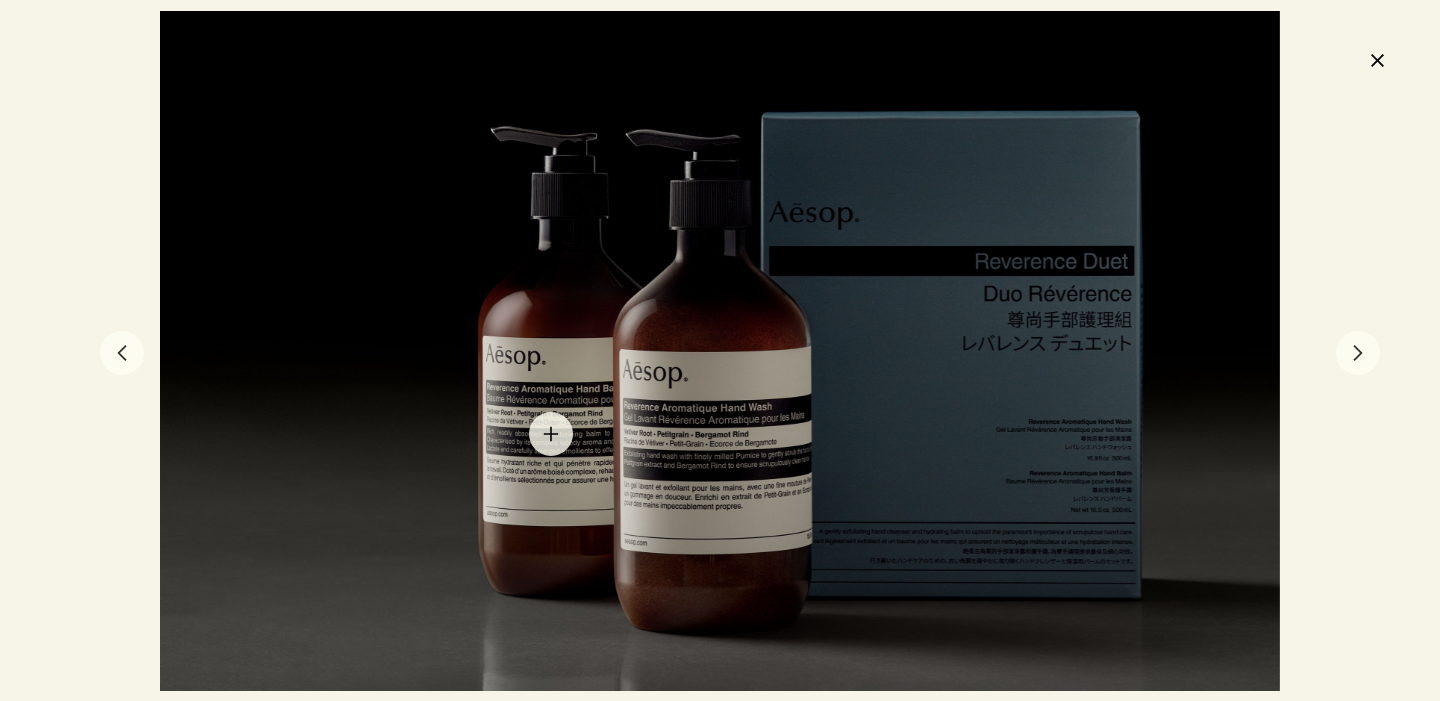 click at bounding box center (720, 351) 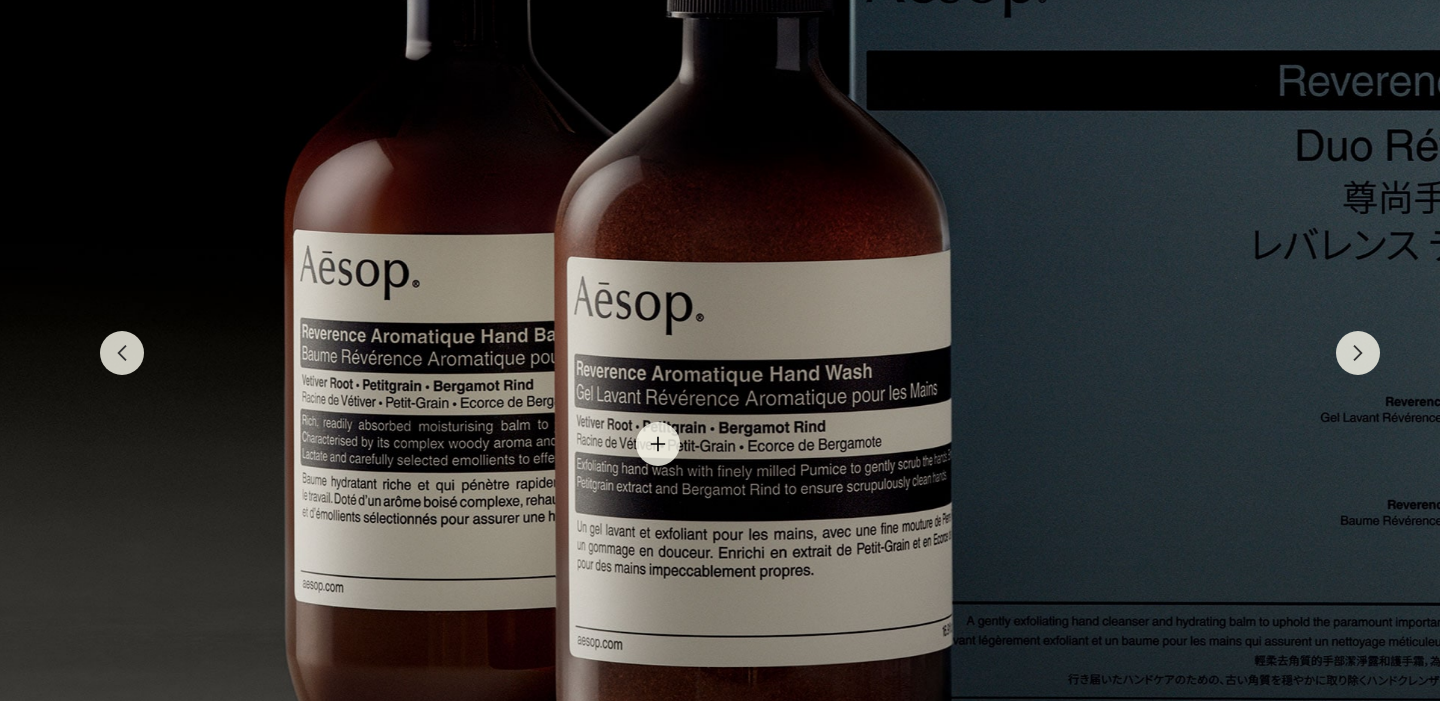 click at bounding box center (768, 260) 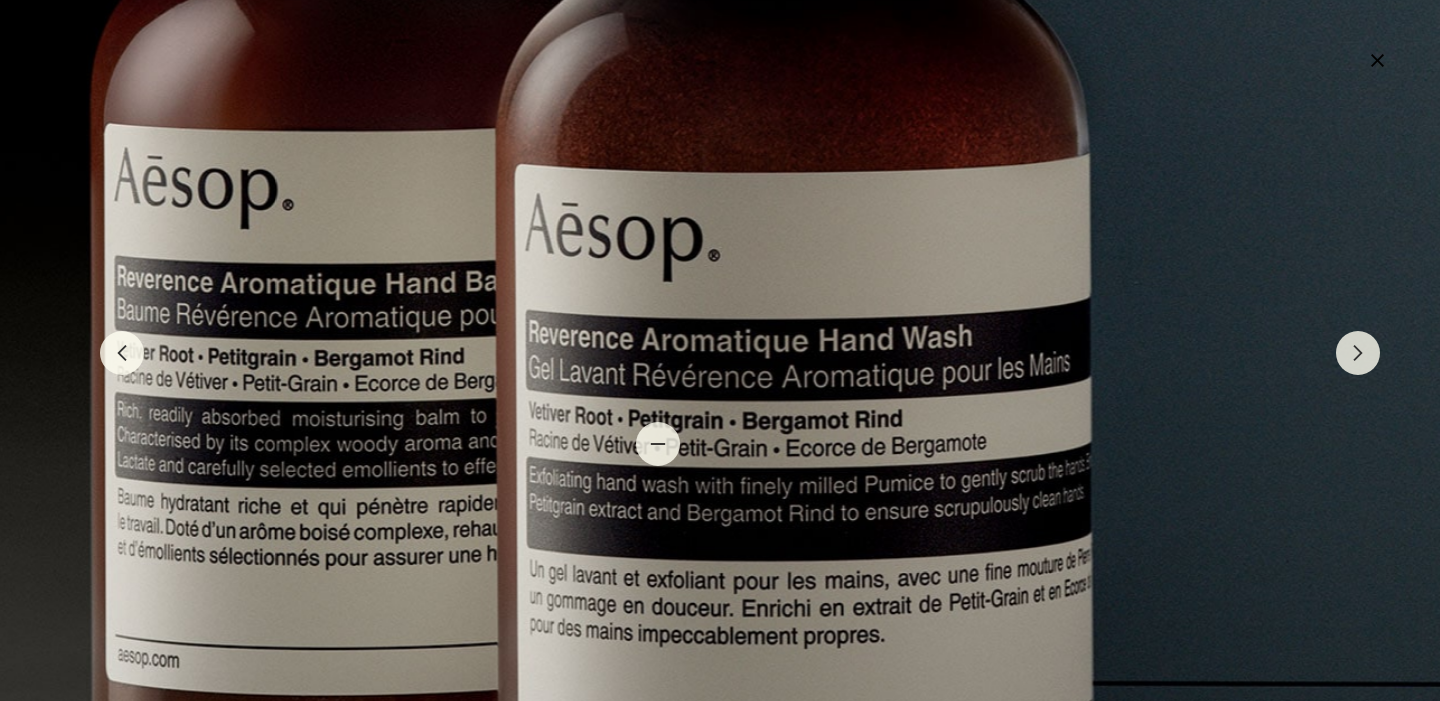 click at bounding box center [817, 169] 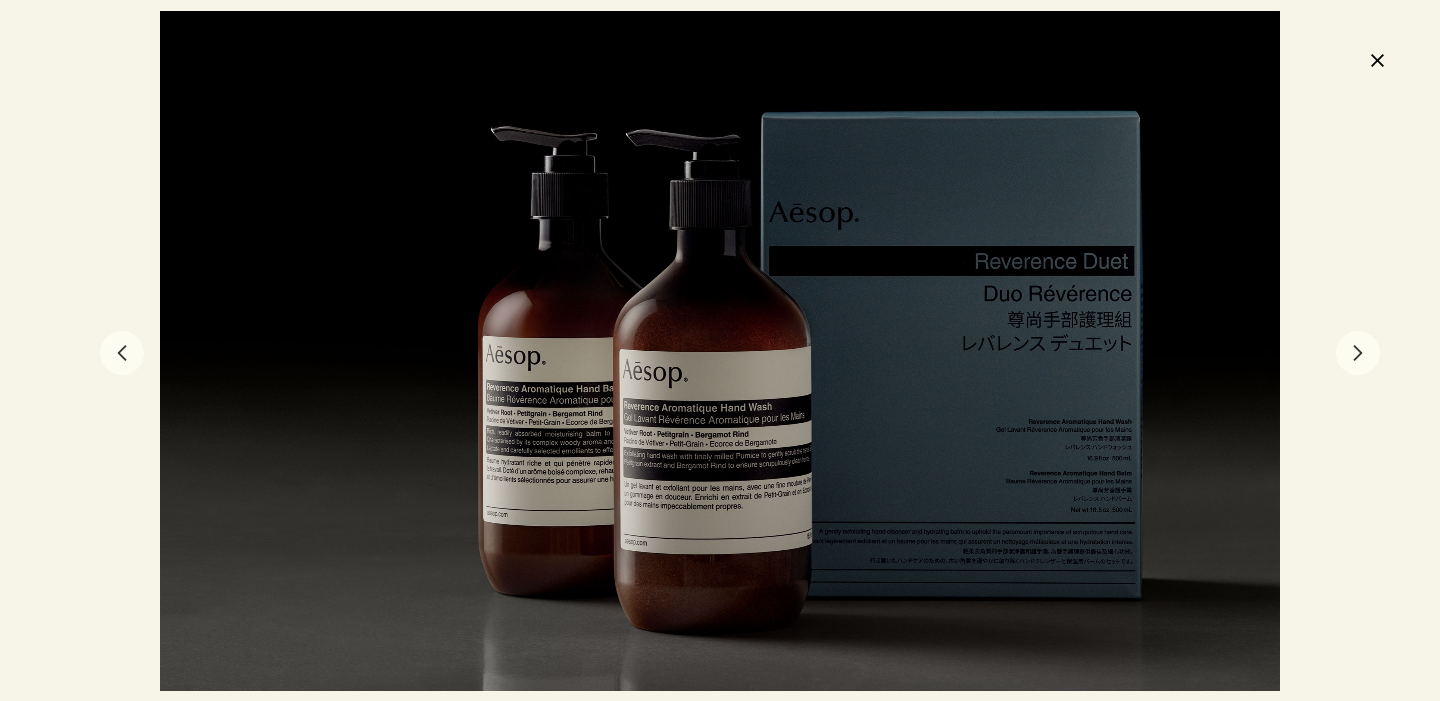 click on "close" at bounding box center (1377, 60) 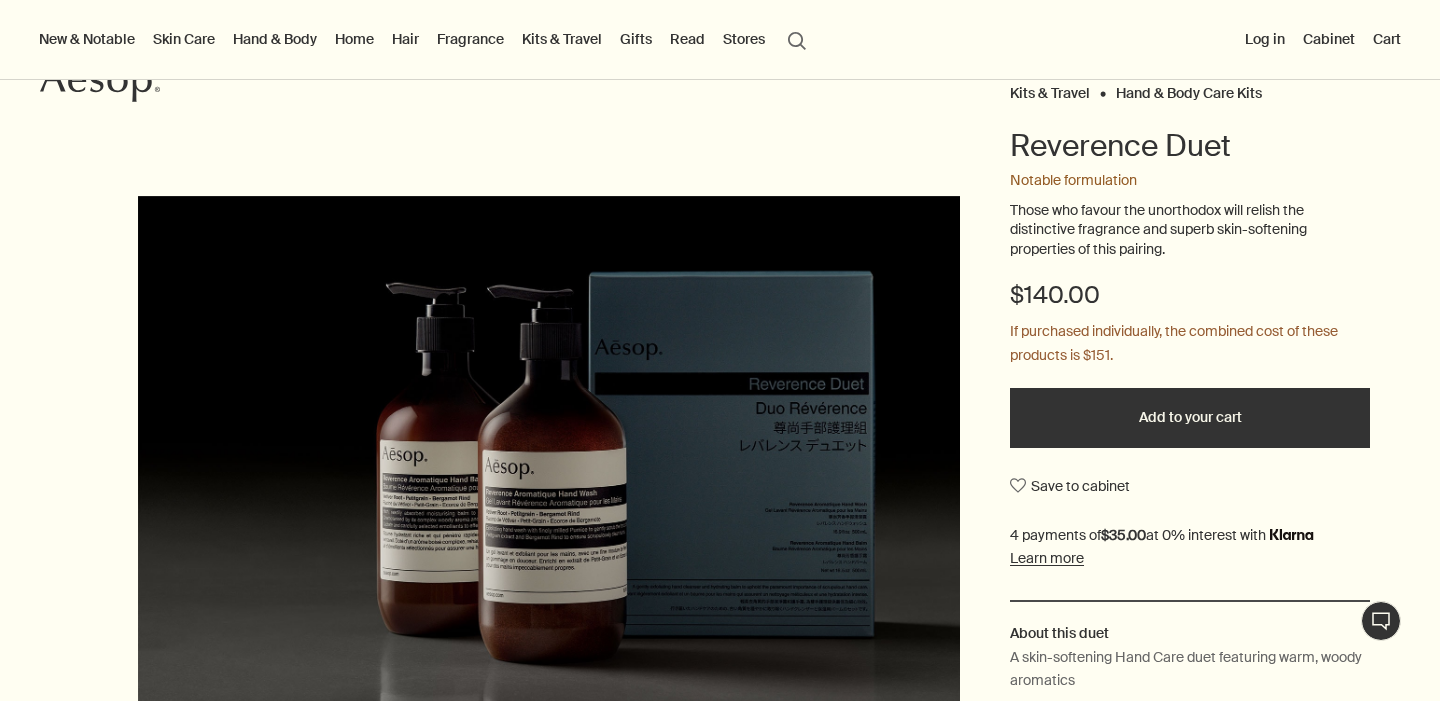 scroll, scrollTop: 0, scrollLeft: 0, axis: both 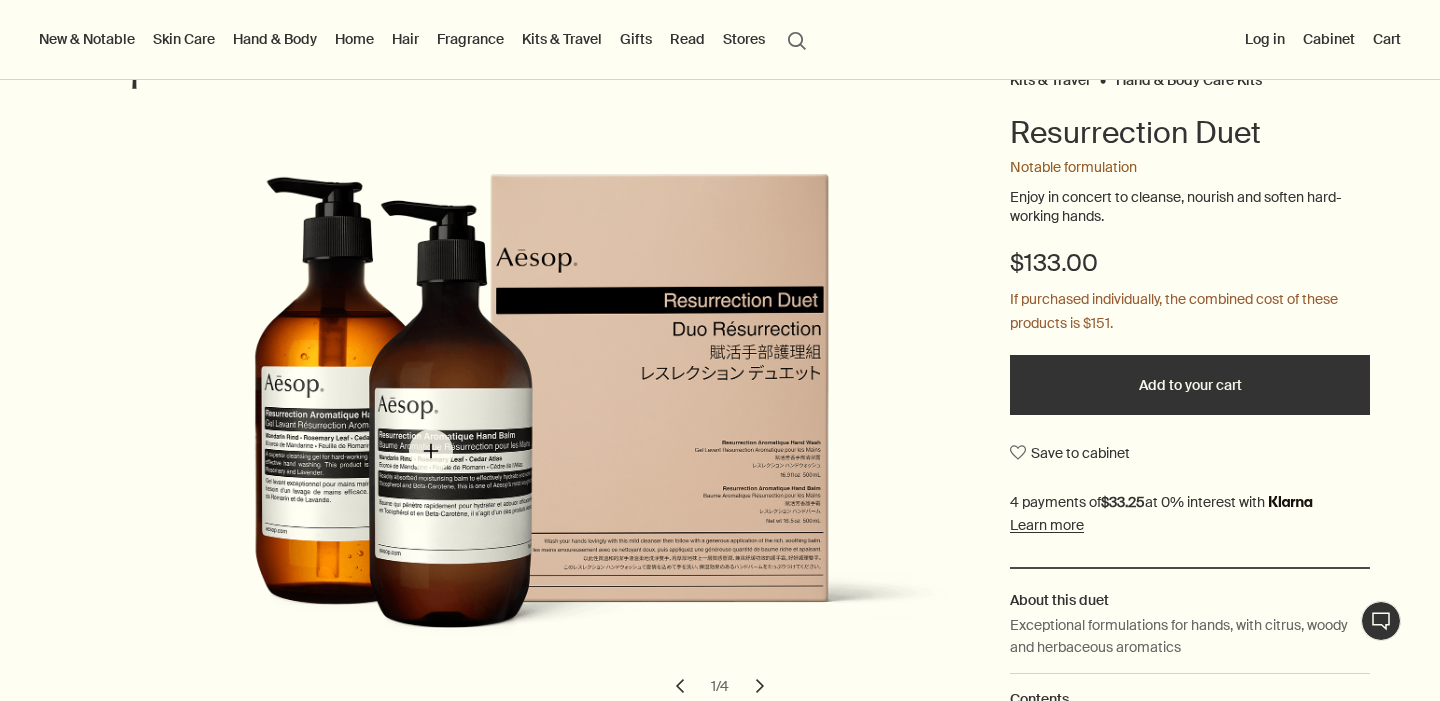 click at bounding box center (558, 428) 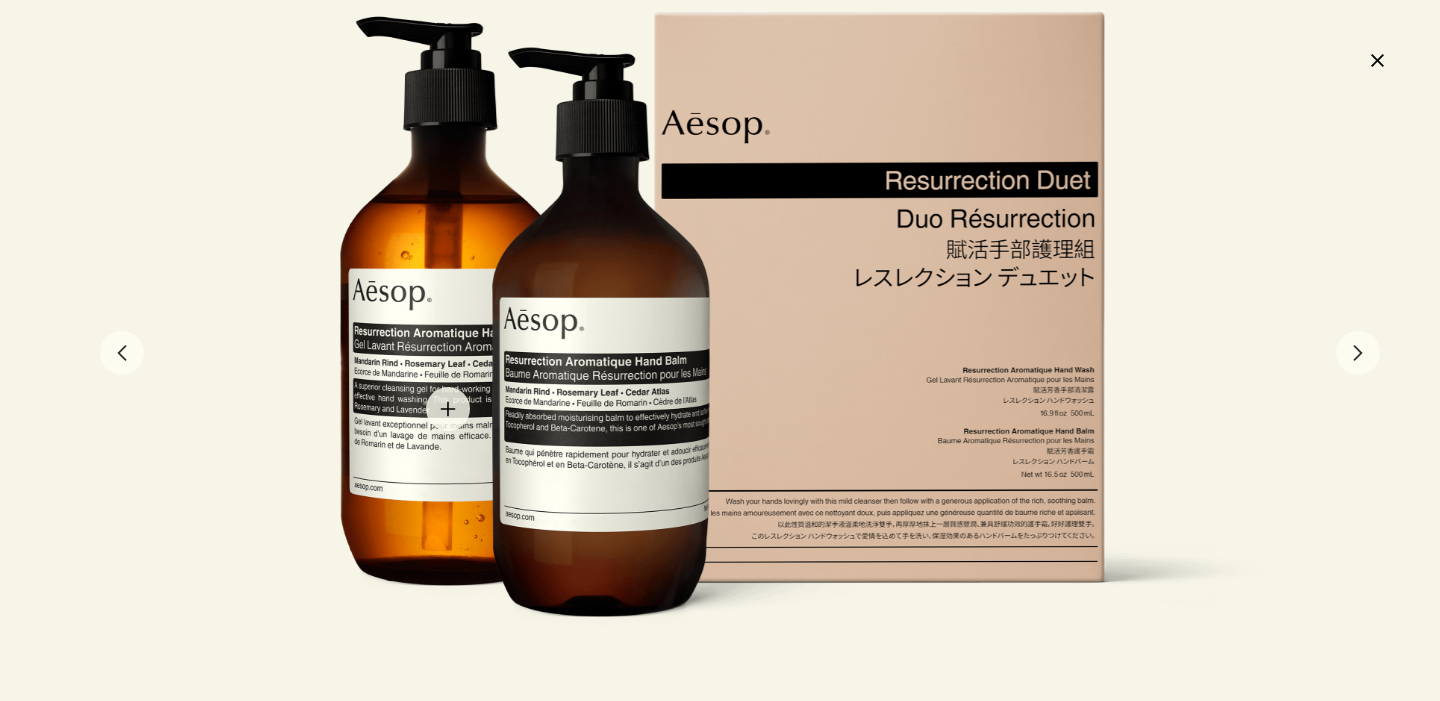 click at bounding box center [720, 351] 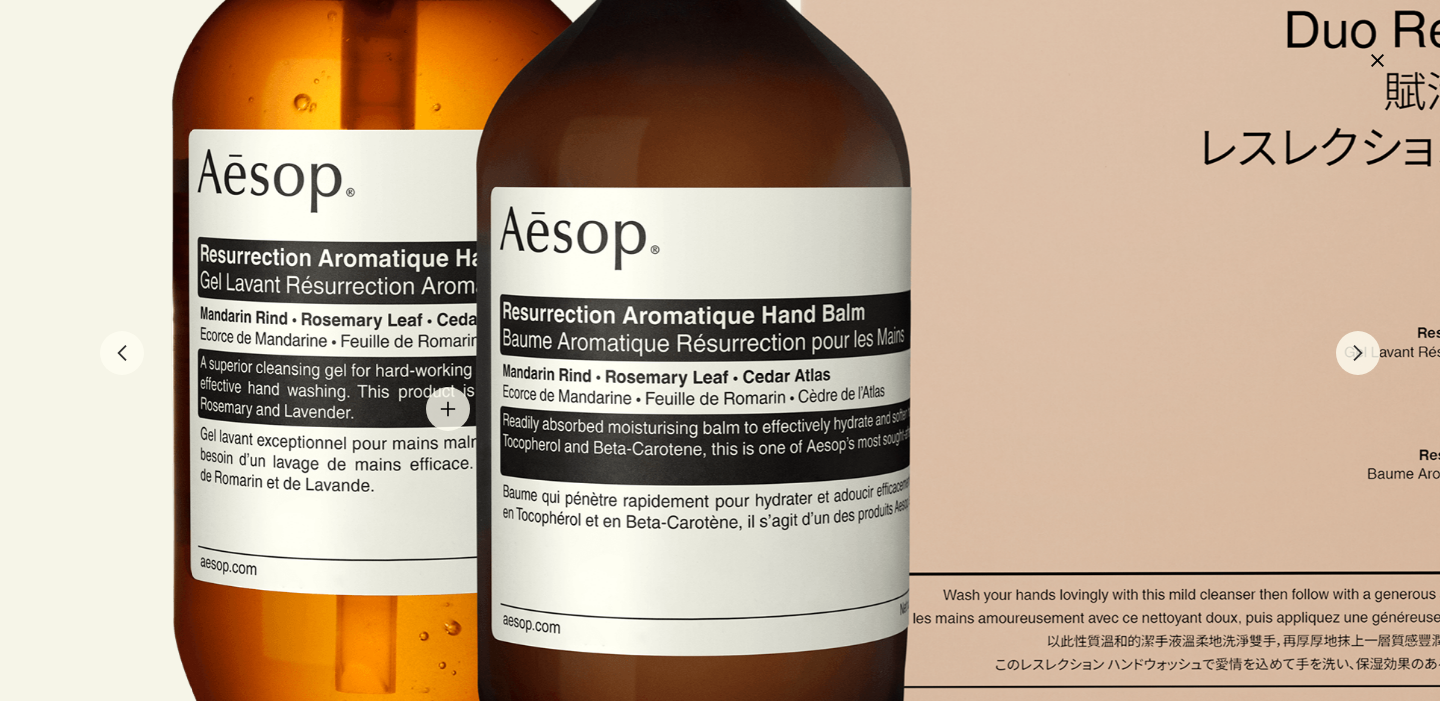 click at bounding box center (932, 294) 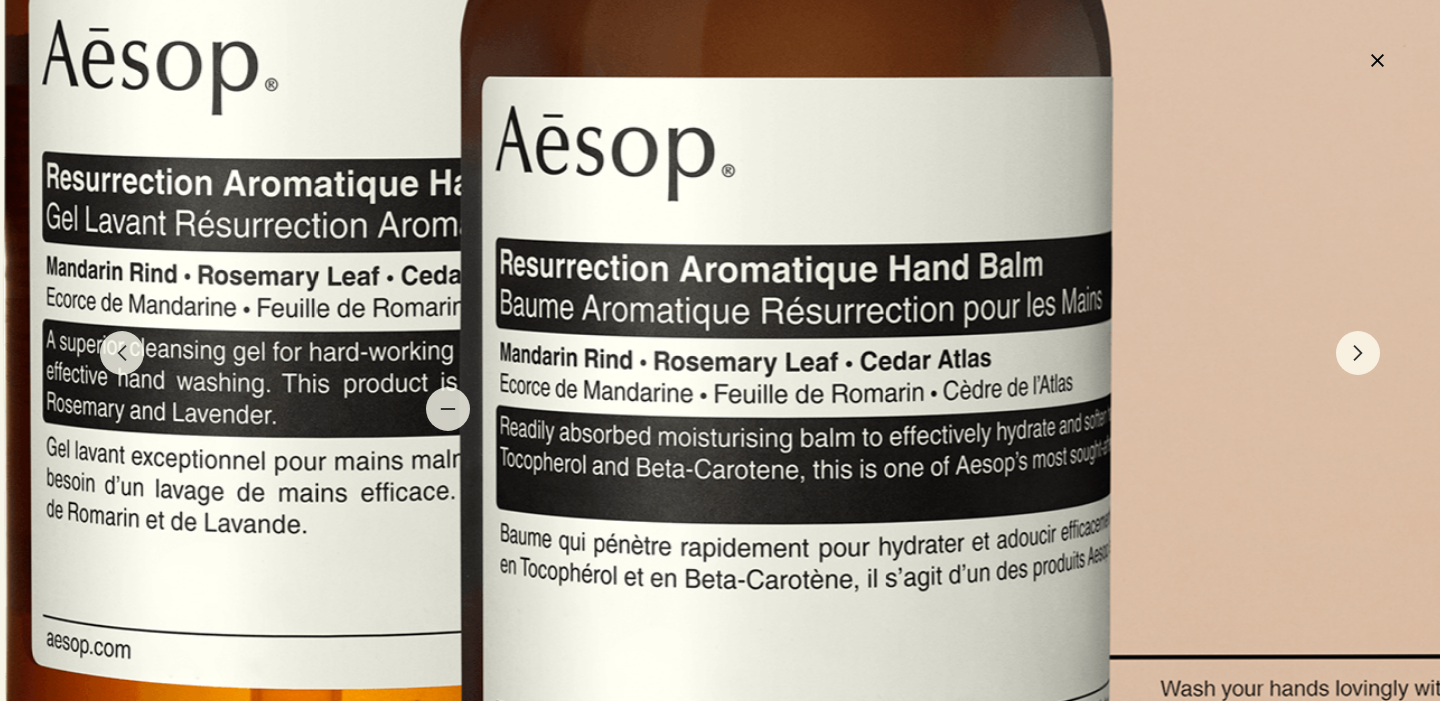 click at bounding box center (1143, 237) 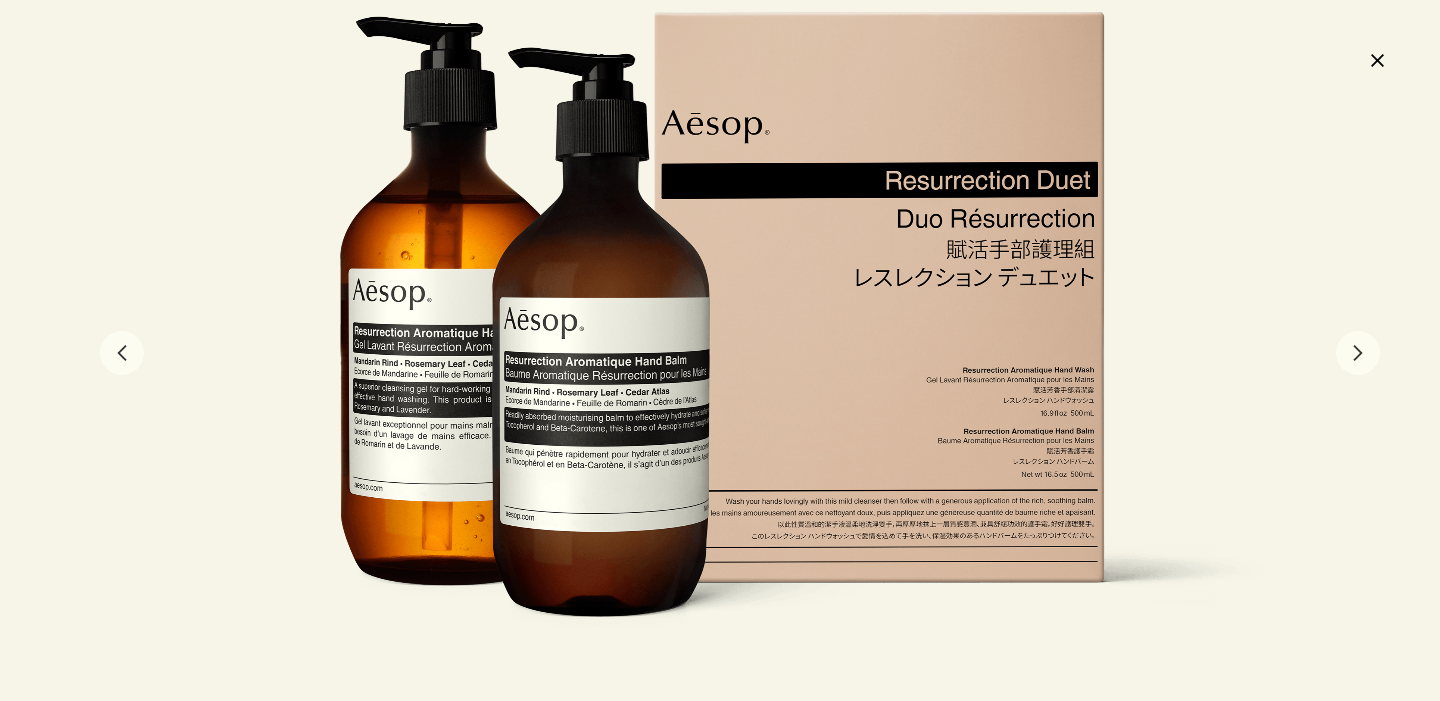 click on "close" at bounding box center (1377, 60) 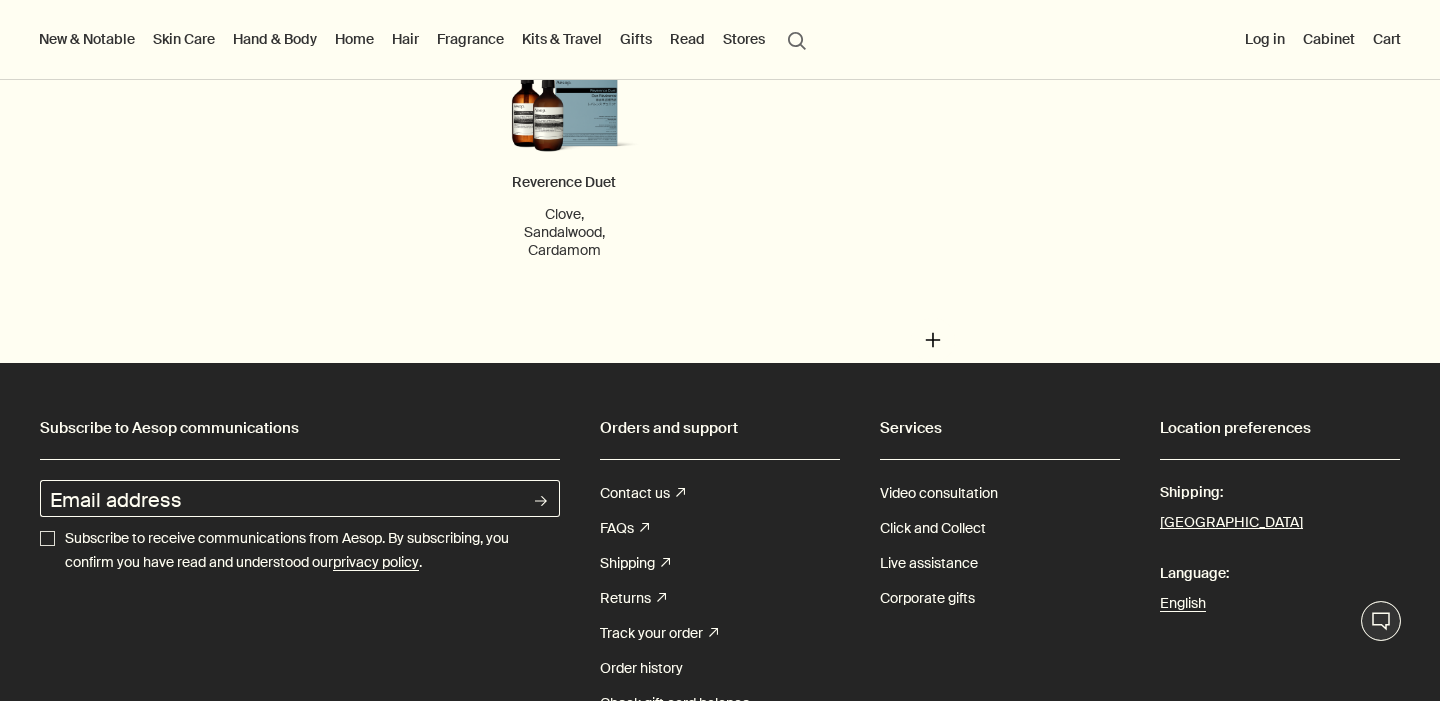scroll, scrollTop: 2545, scrollLeft: 0, axis: vertical 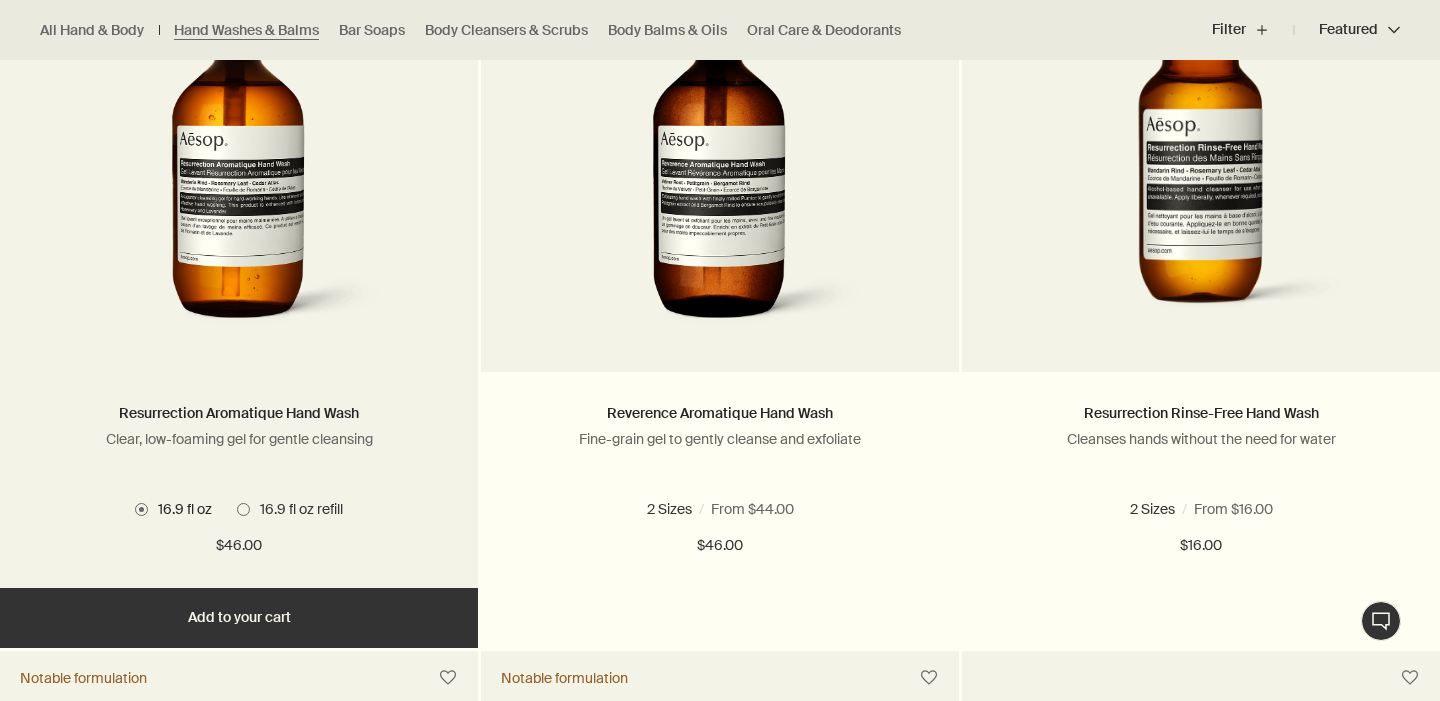 click on "16.9 fl oz refill" at bounding box center (296, 509) 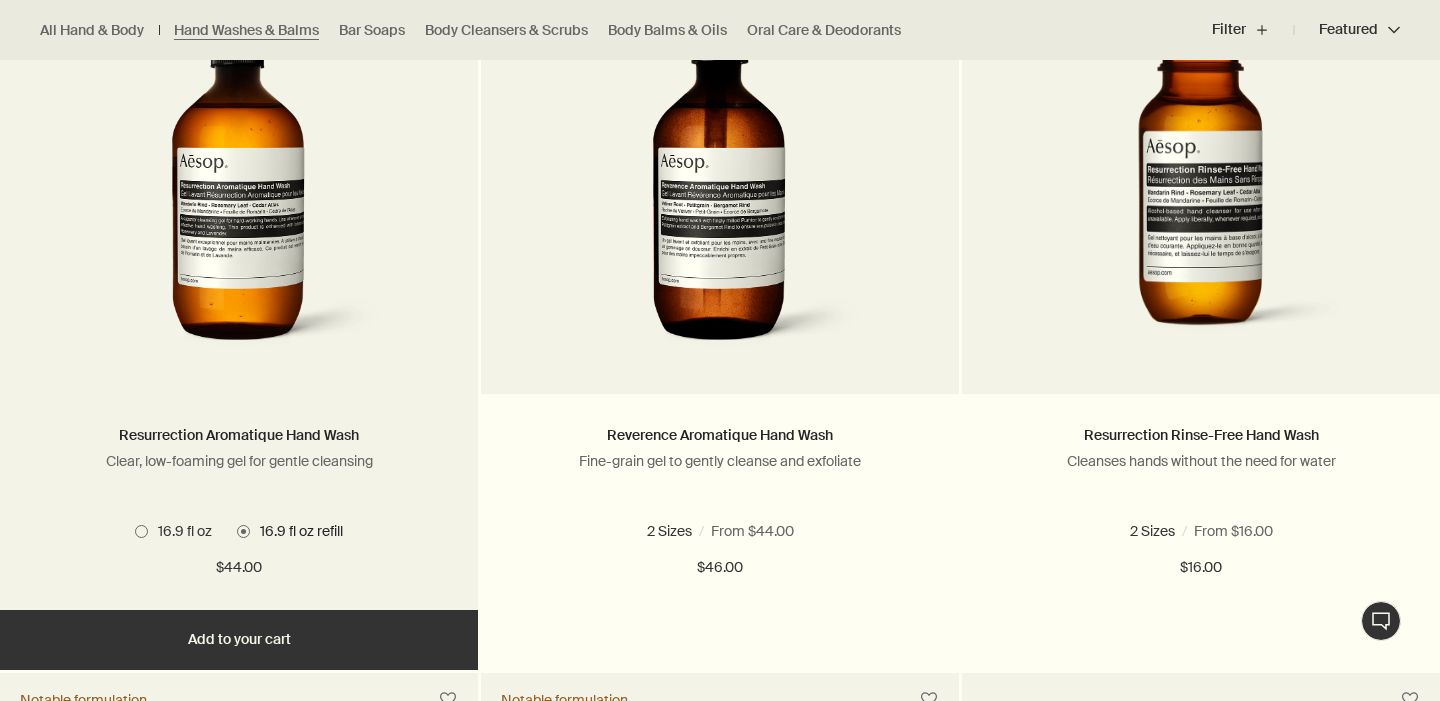 scroll, scrollTop: 1483, scrollLeft: 0, axis: vertical 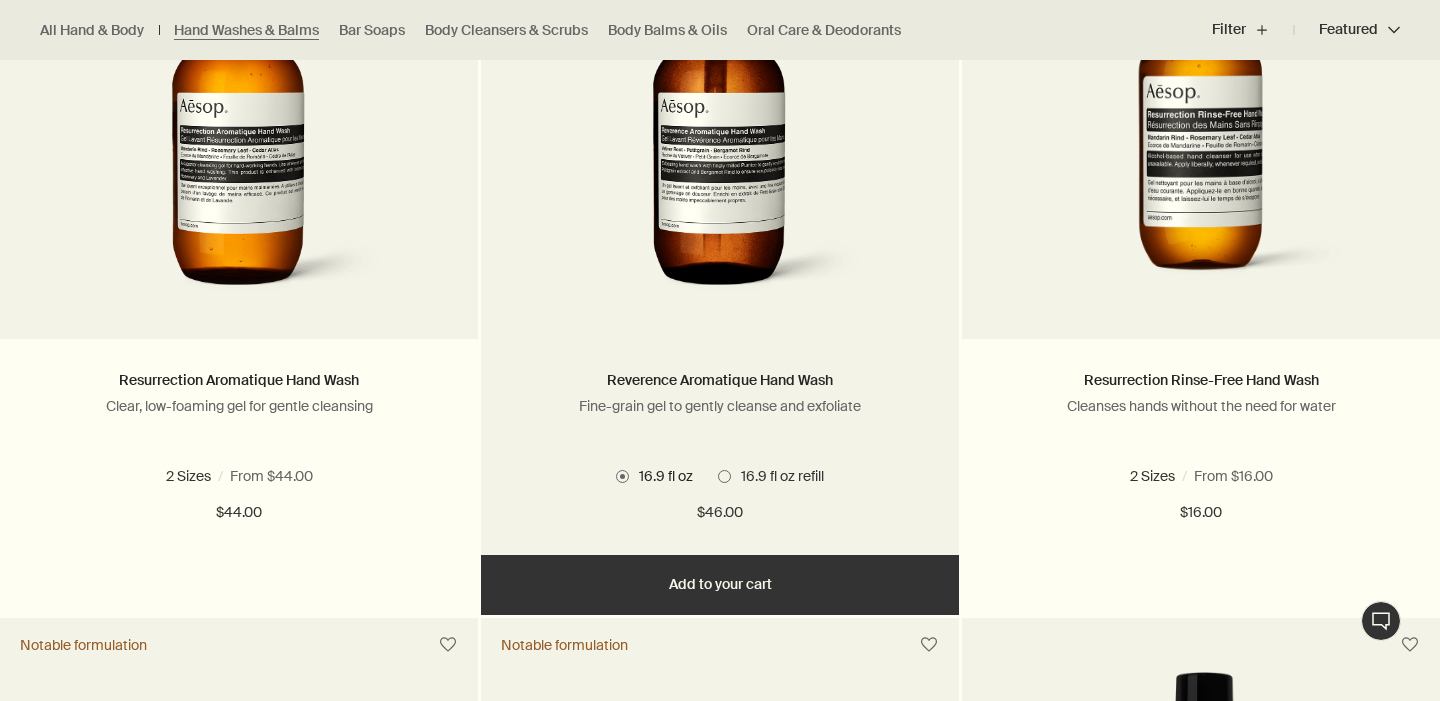 click on "16.9 fl oz refill" at bounding box center (771, 476) 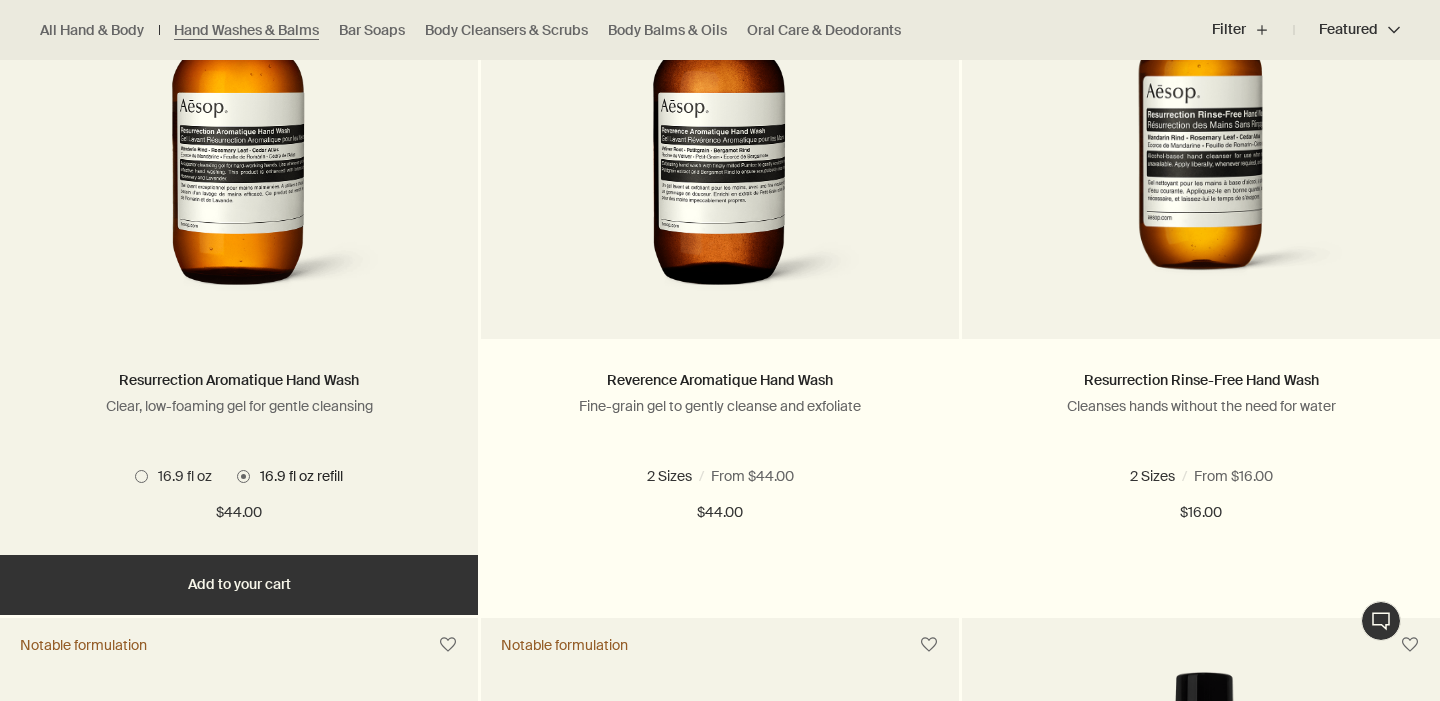 click on "16.9 fl oz" at bounding box center [173, 476] 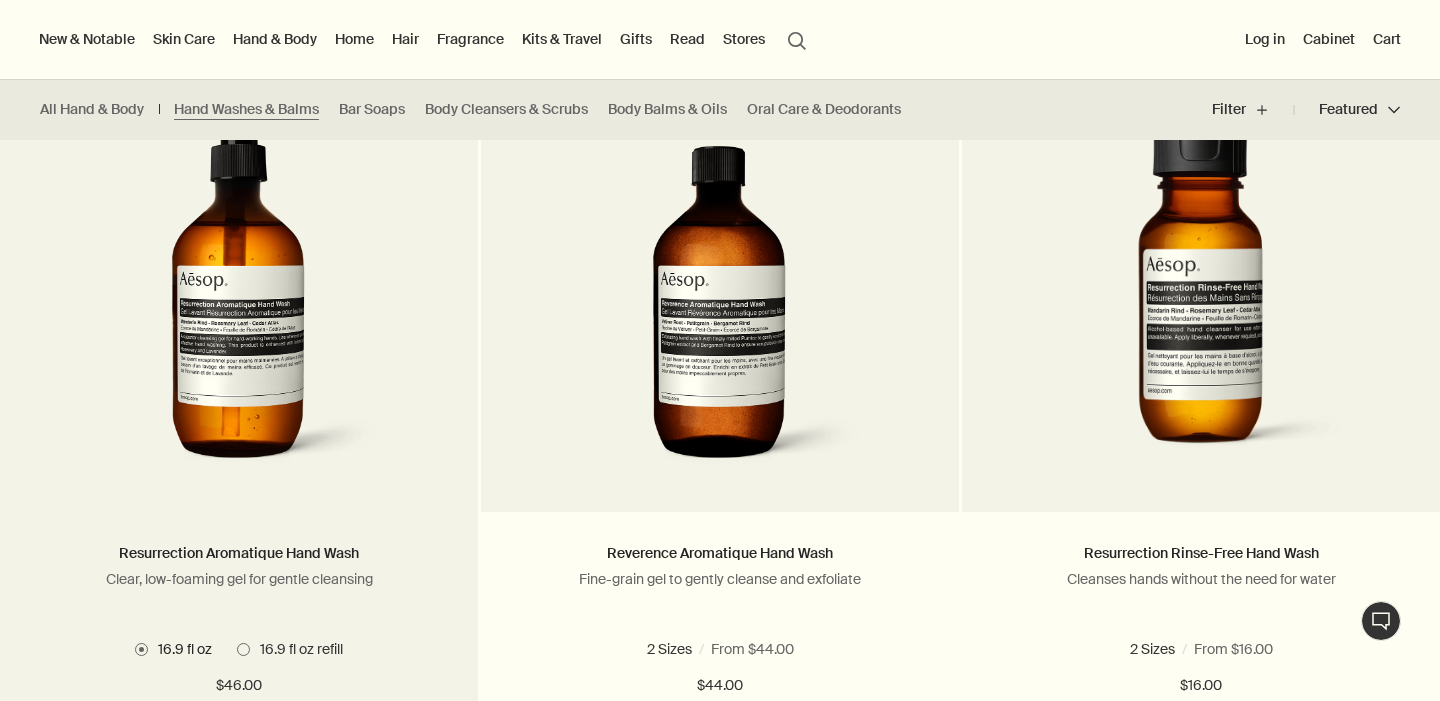 scroll, scrollTop: 1309, scrollLeft: 0, axis: vertical 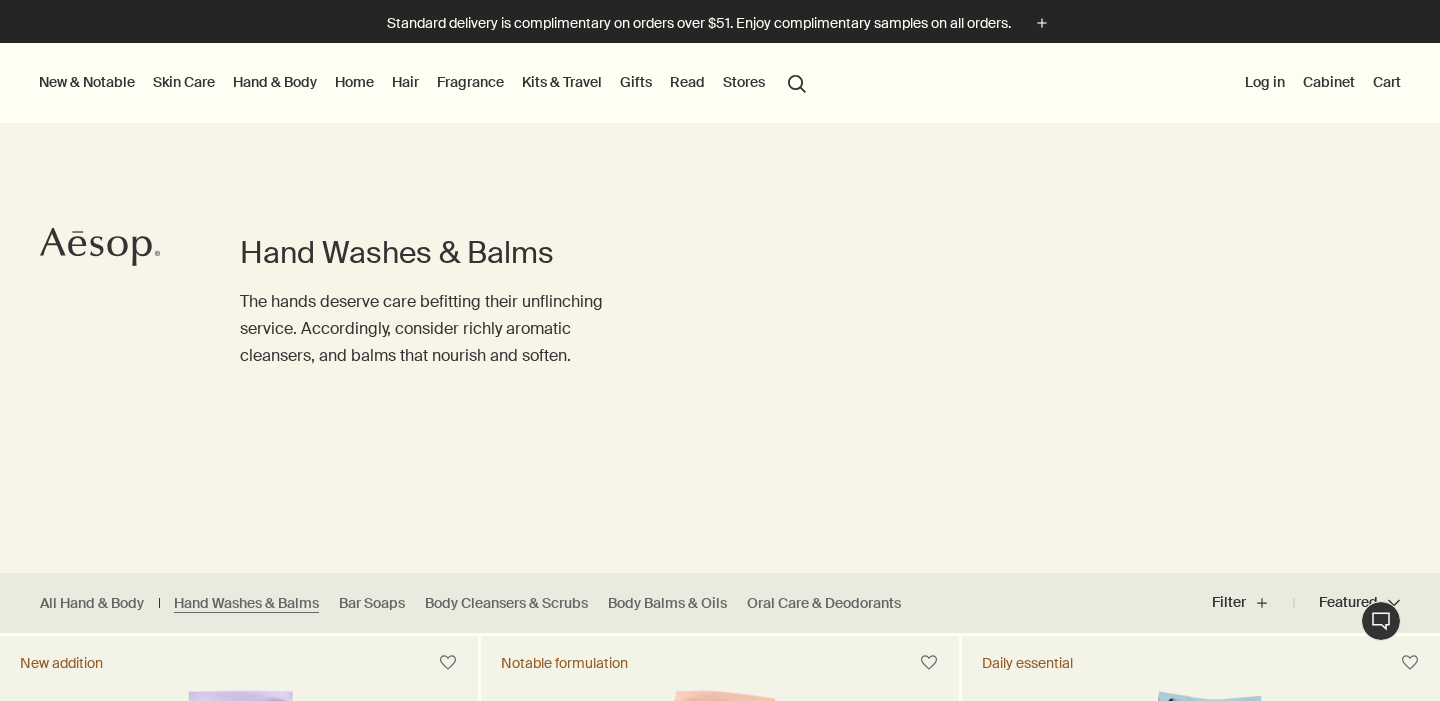 click on "Hand & Body" at bounding box center (275, 82) 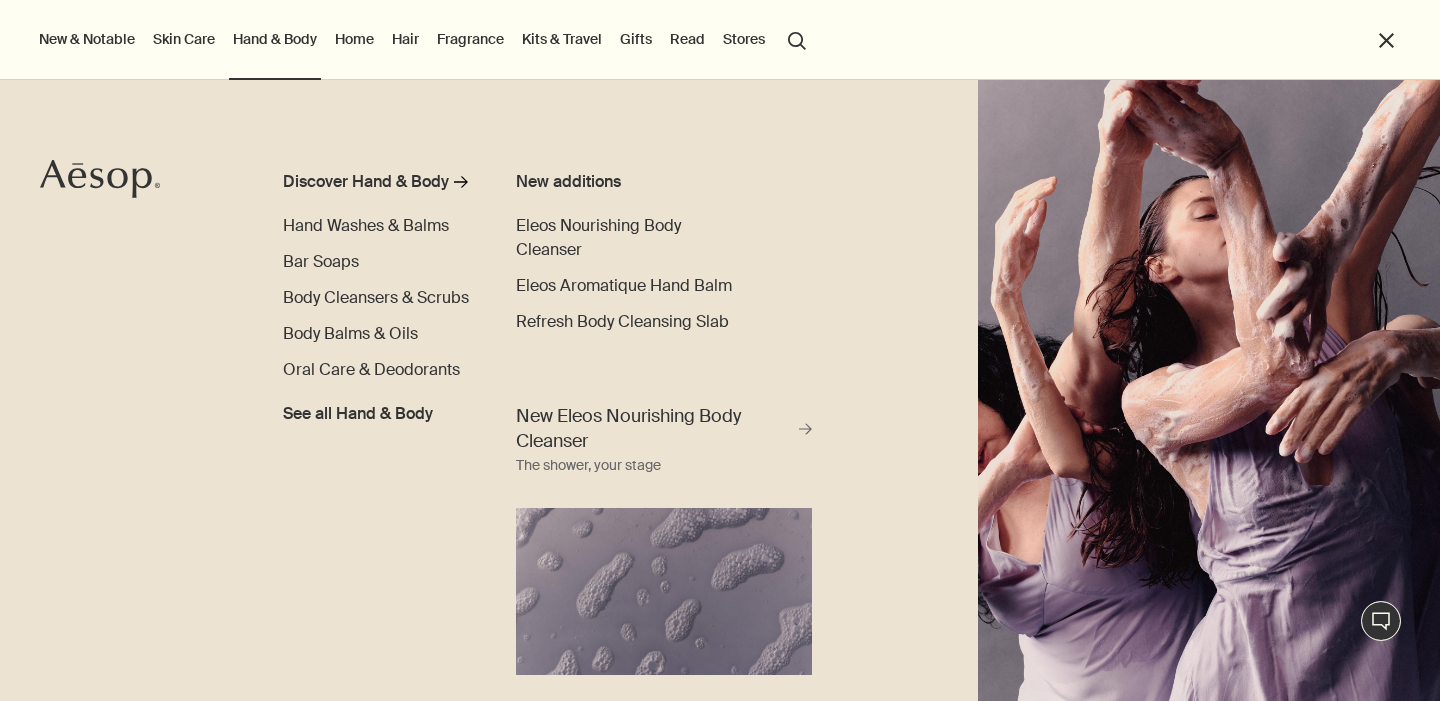 click on "Skin Care" at bounding box center [184, 39] 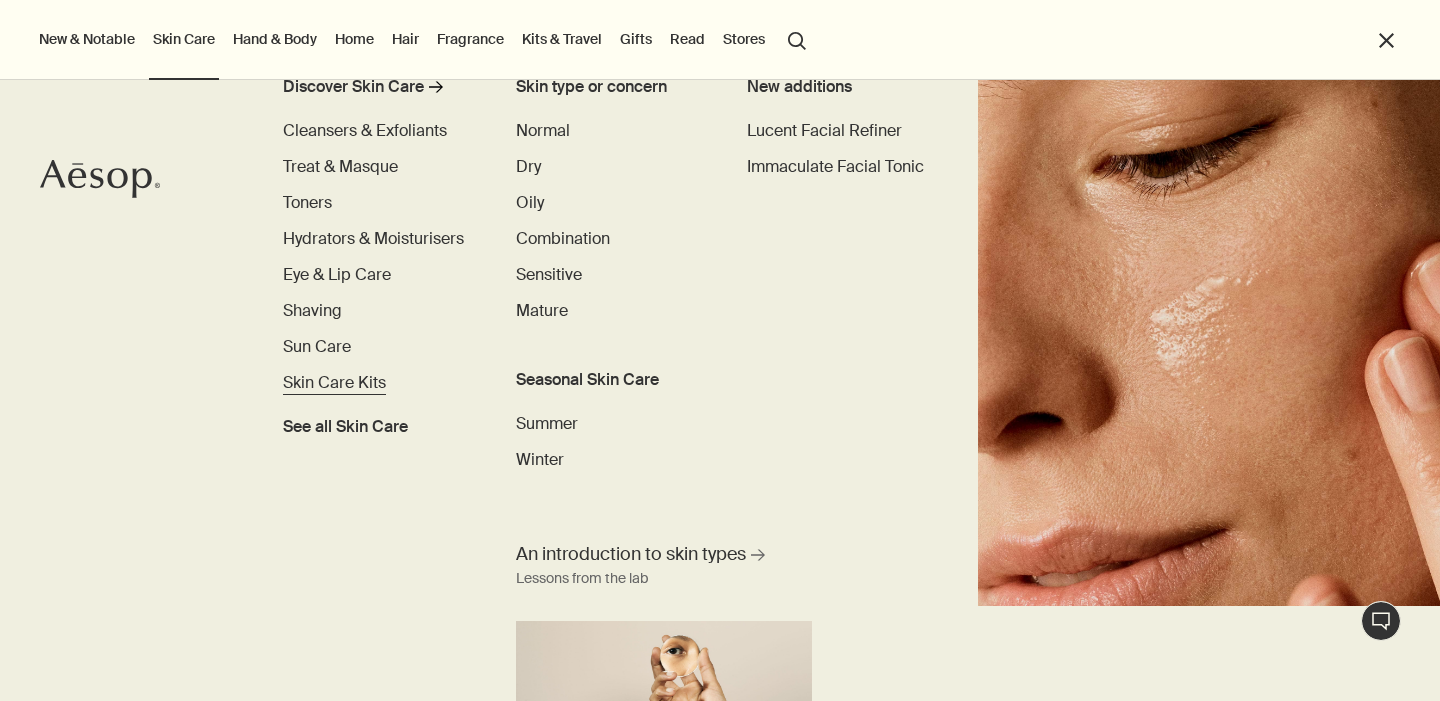 scroll, scrollTop: 0, scrollLeft: 0, axis: both 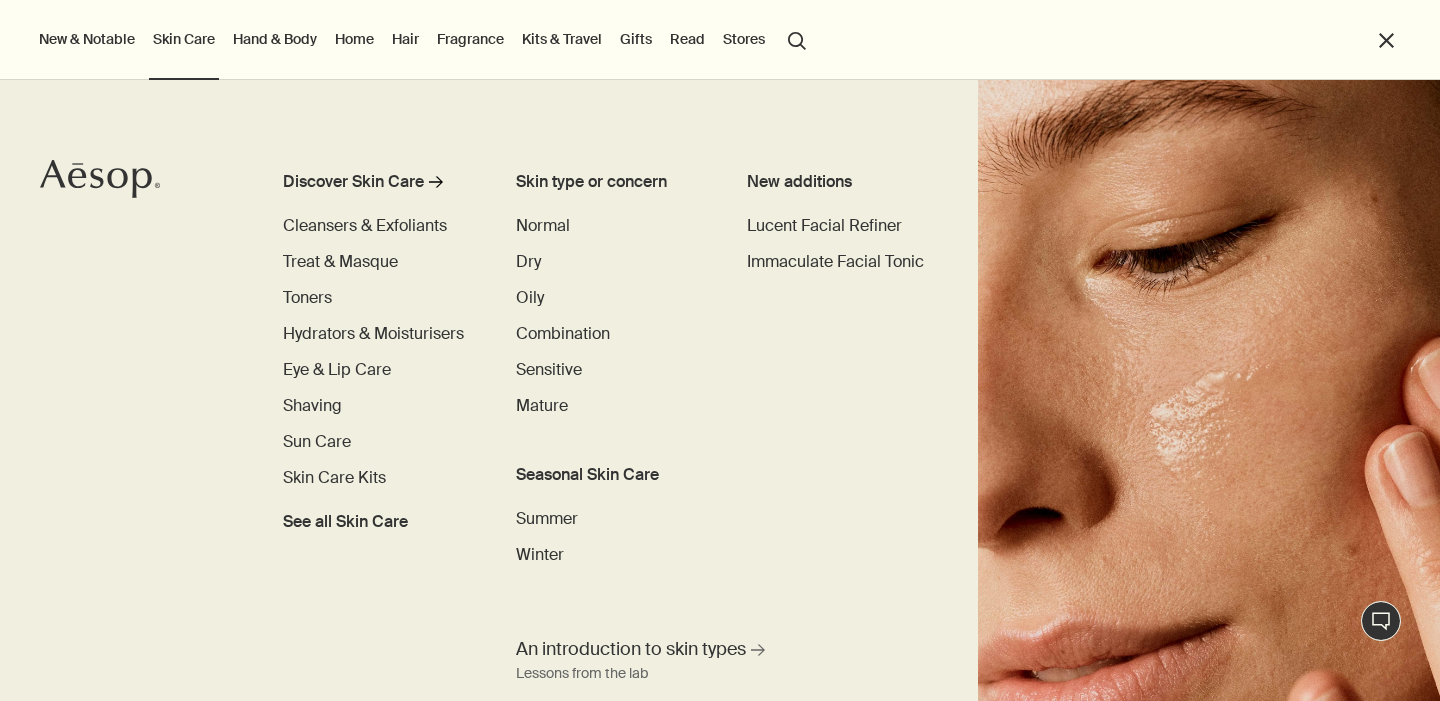click on "Hand & Body" at bounding box center [275, 39] 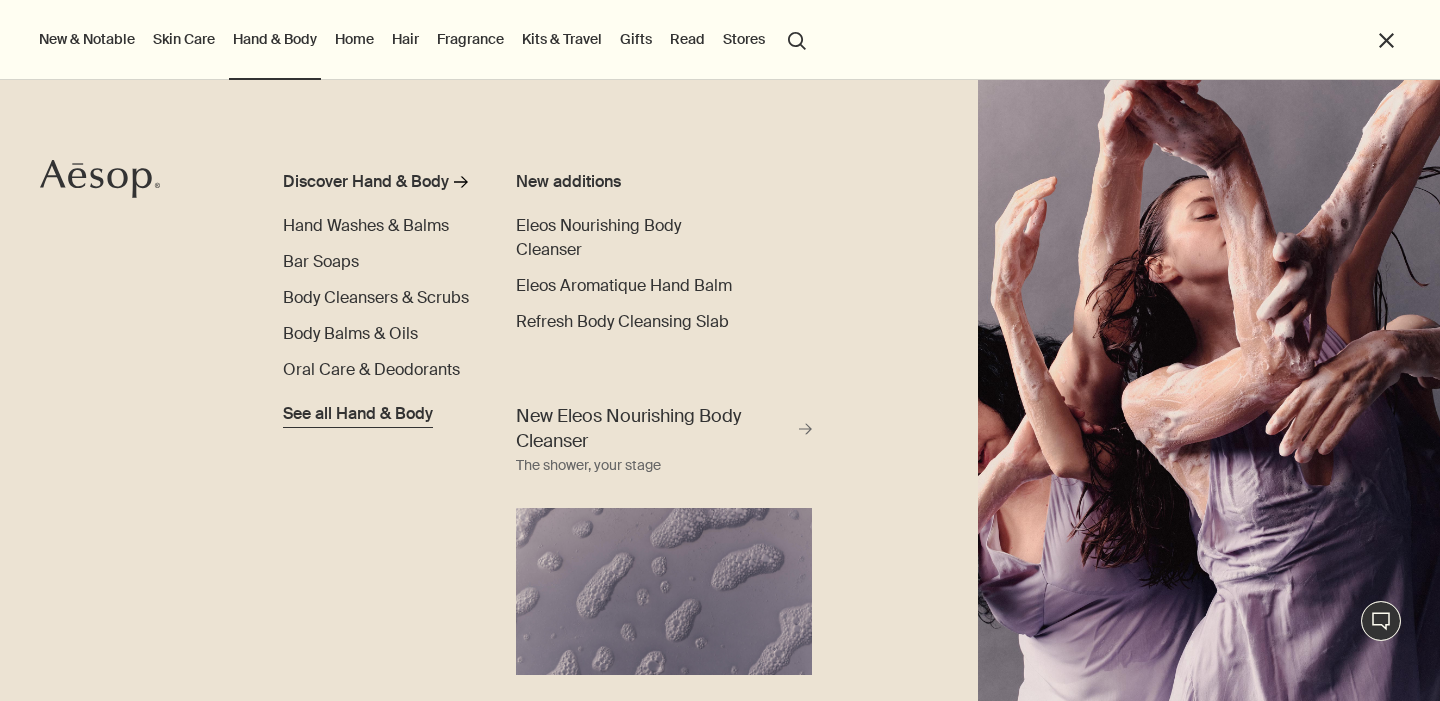 click on "See all Hand & Body" at bounding box center [358, 414] 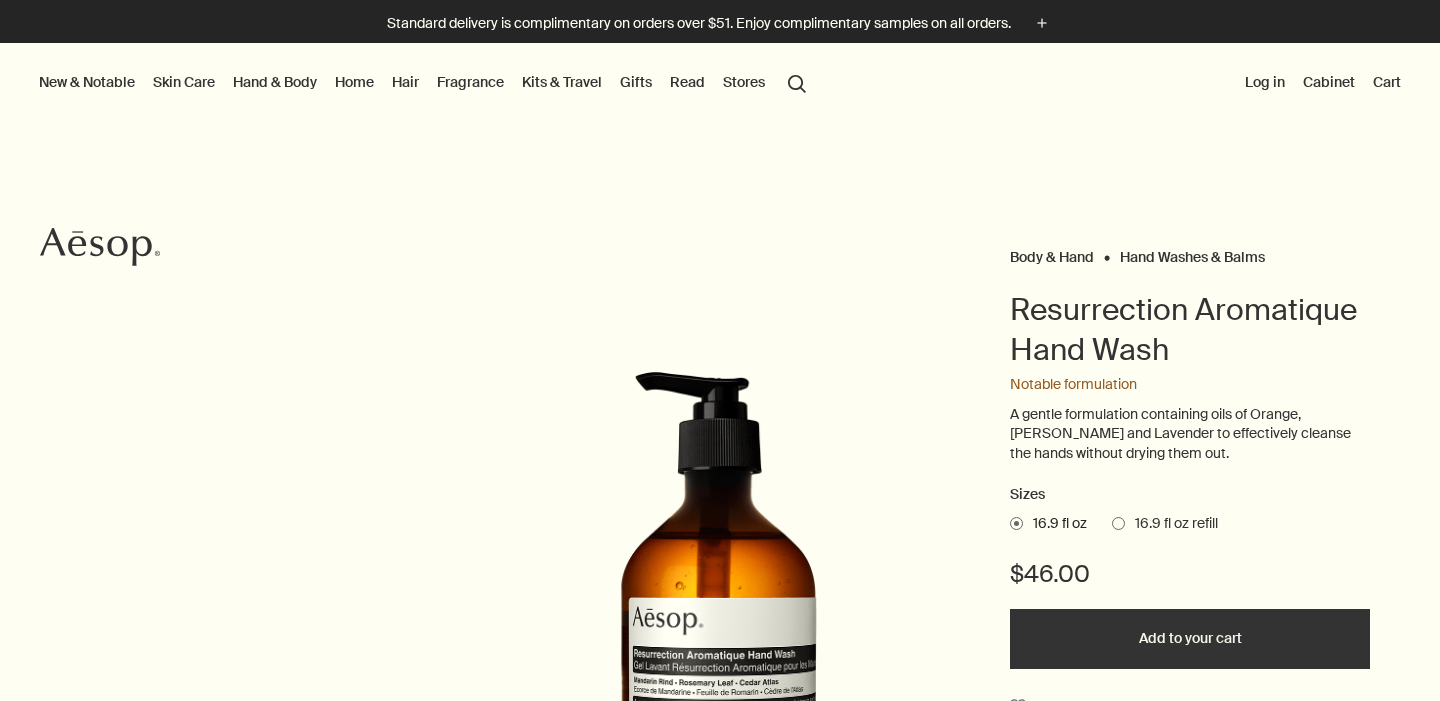 scroll, scrollTop: 0, scrollLeft: 0, axis: both 